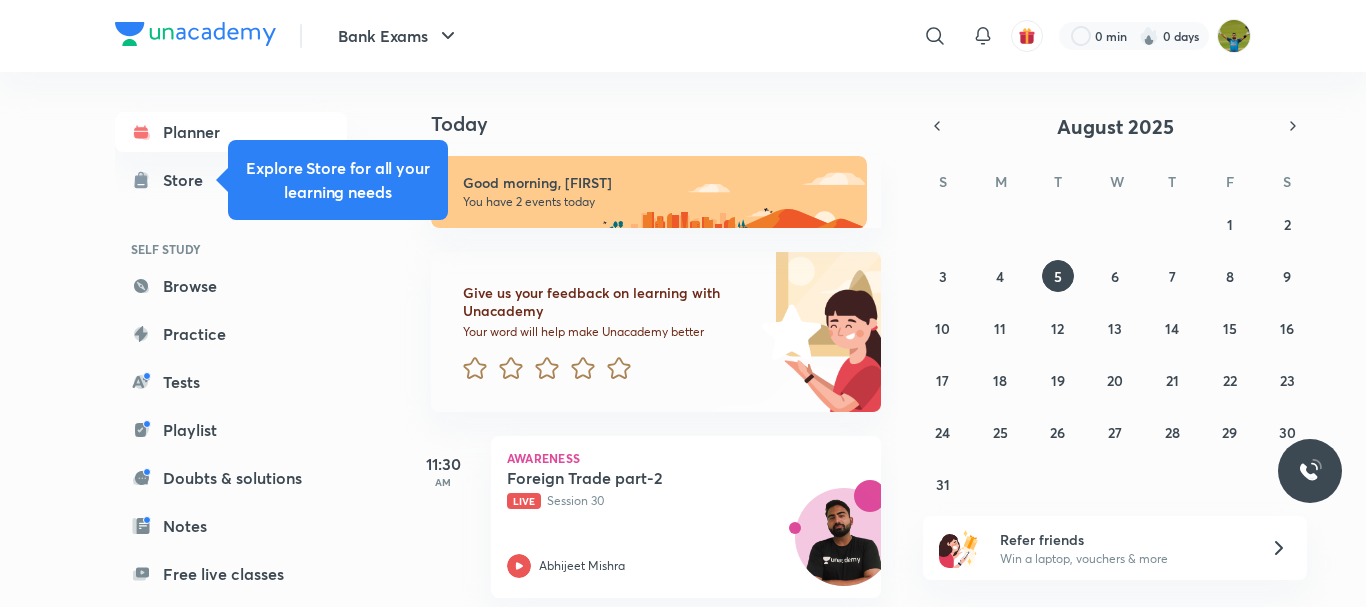 scroll, scrollTop: 0, scrollLeft: 0, axis: both 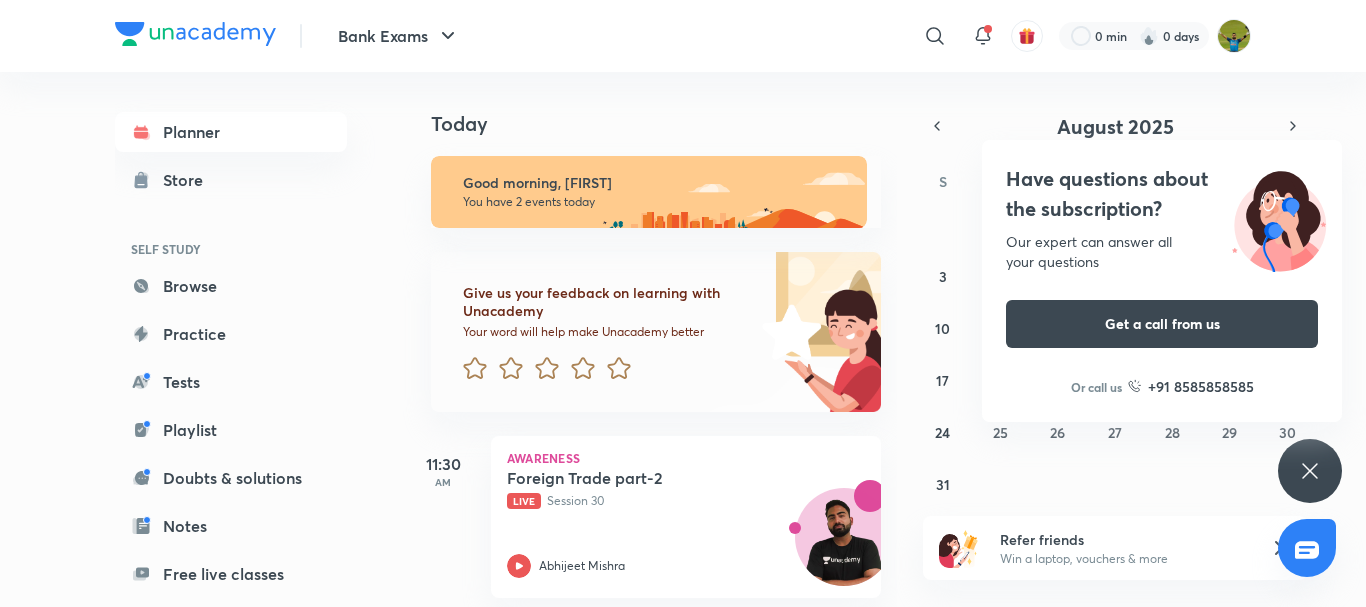 click on "Have questions about the subscription? Our expert can answer all your questions Get a call from us Or call us +91 8585858585" at bounding box center [1310, 471] 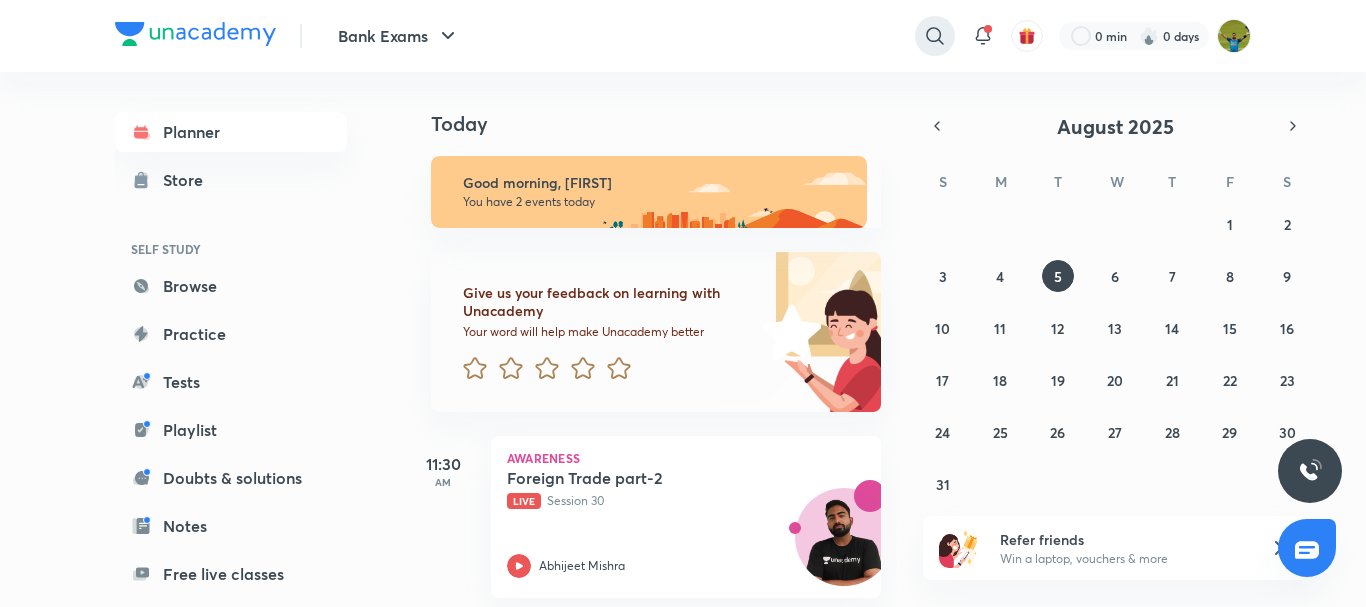 click 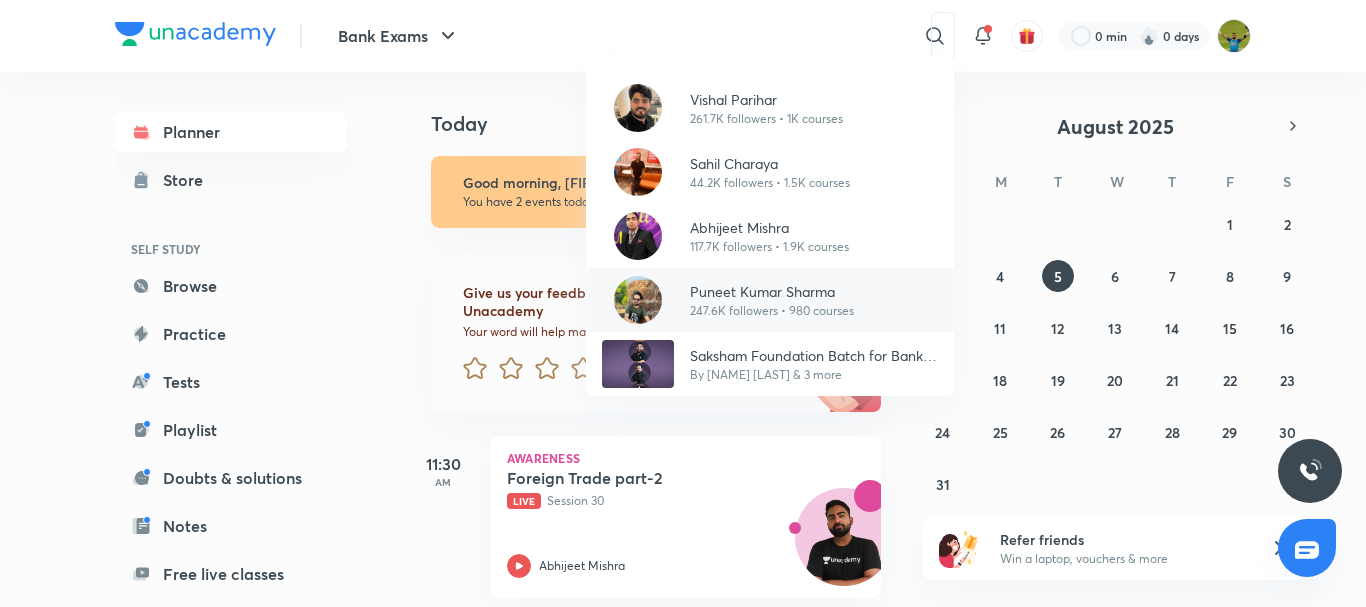 click on "Puneet Kumar Sharma" at bounding box center (772, 291) 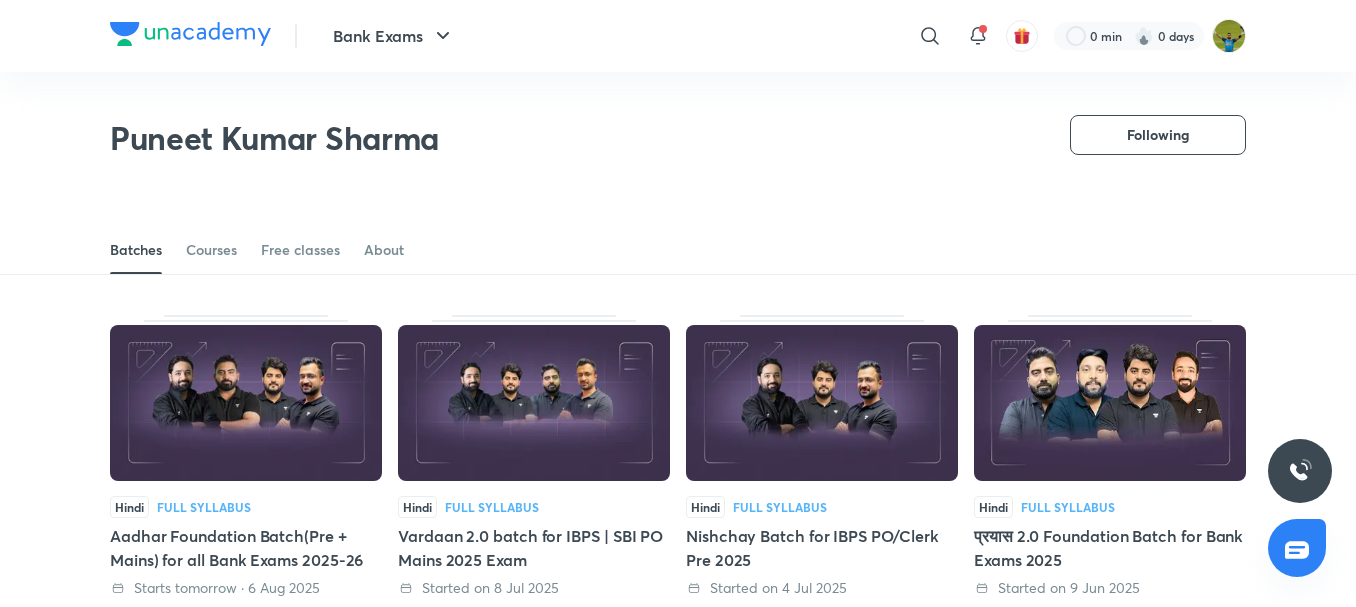 scroll, scrollTop: 126, scrollLeft: 0, axis: vertical 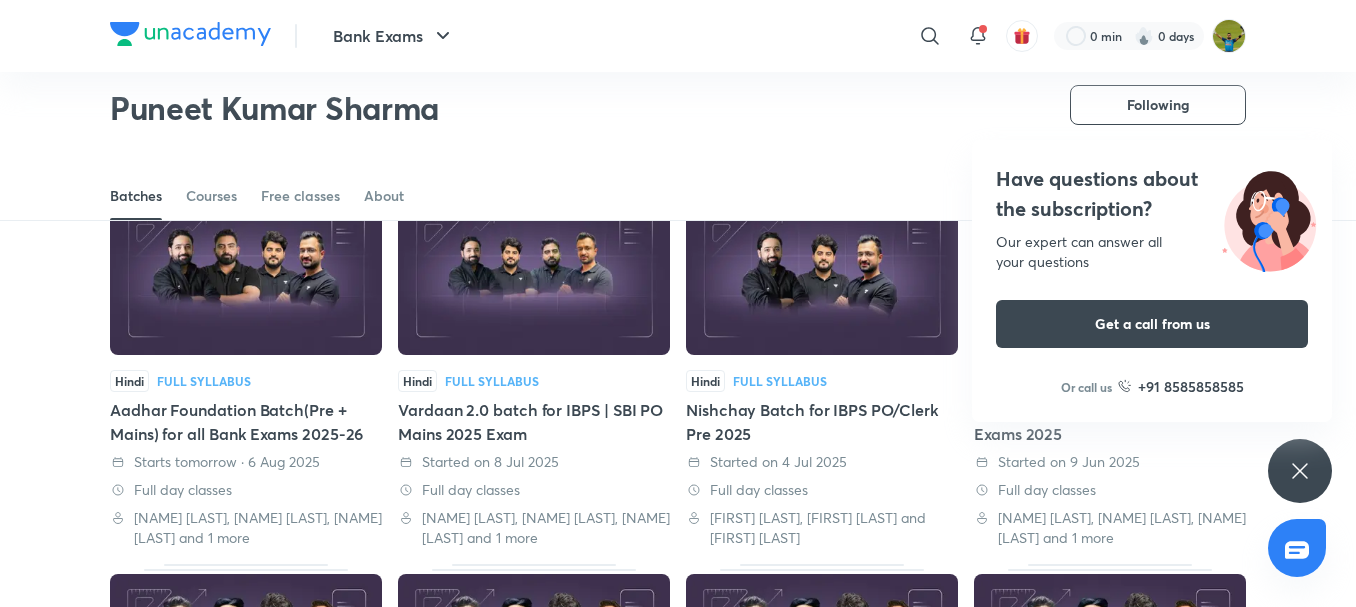 click 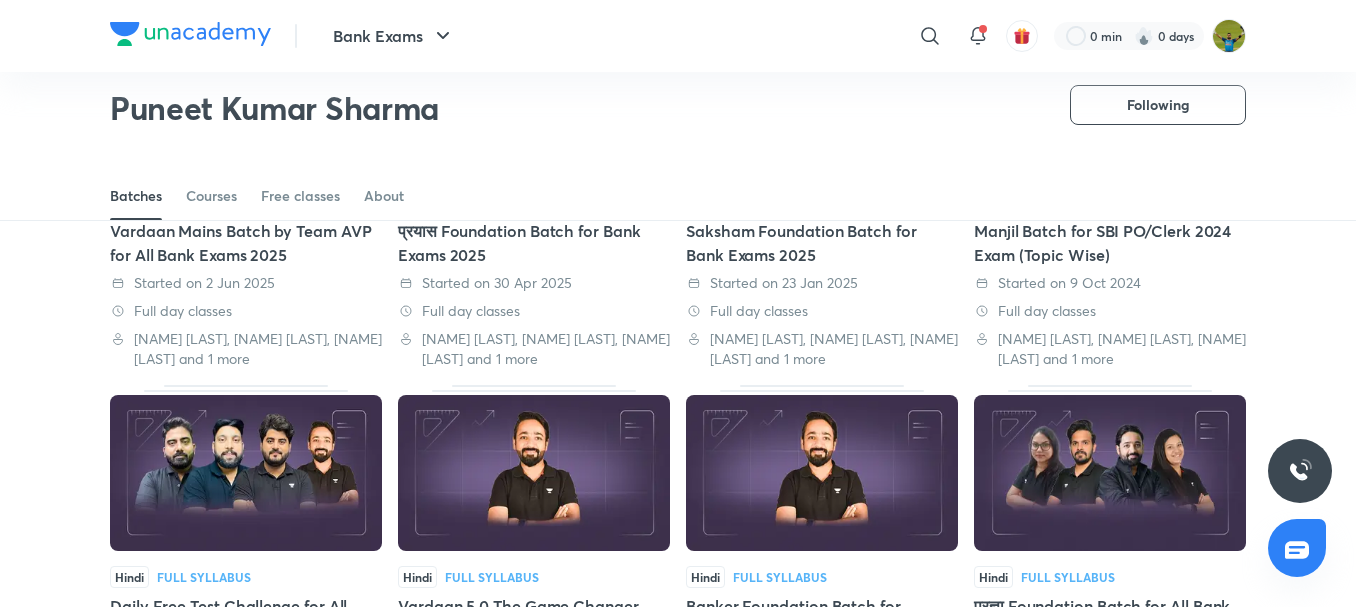 scroll, scrollTop: 688, scrollLeft: 0, axis: vertical 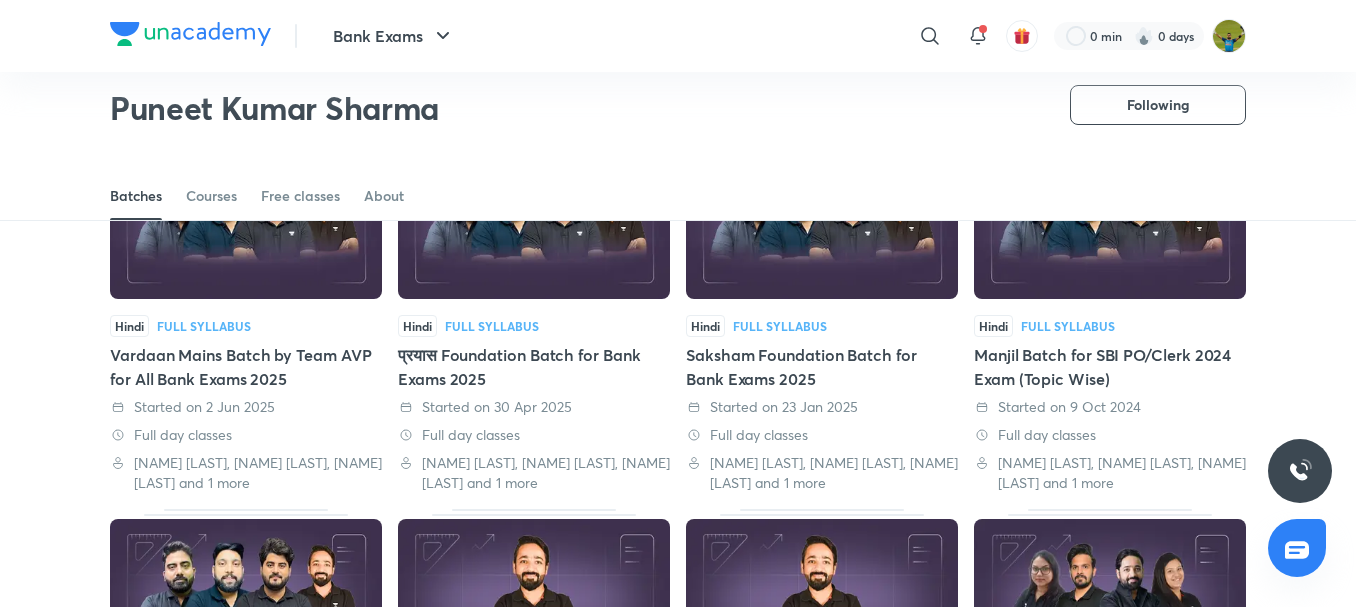 click at bounding box center [534, 221] 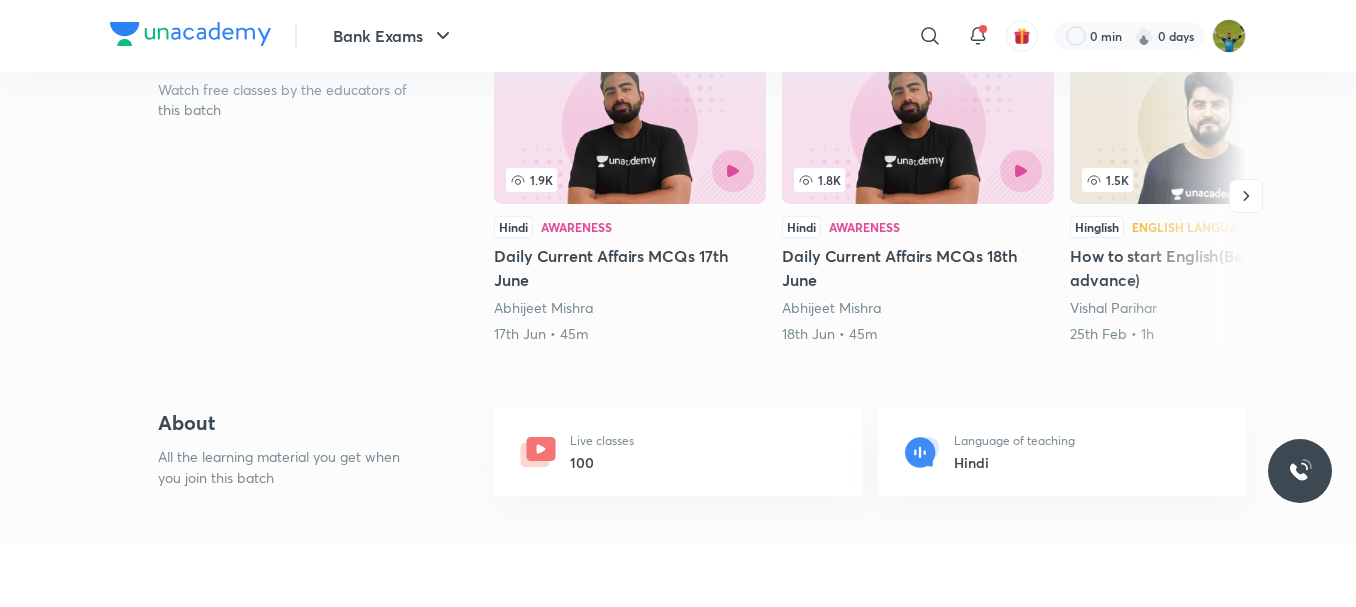 scroll, scrollTop: 0, scrollLeft: 0, axis: both 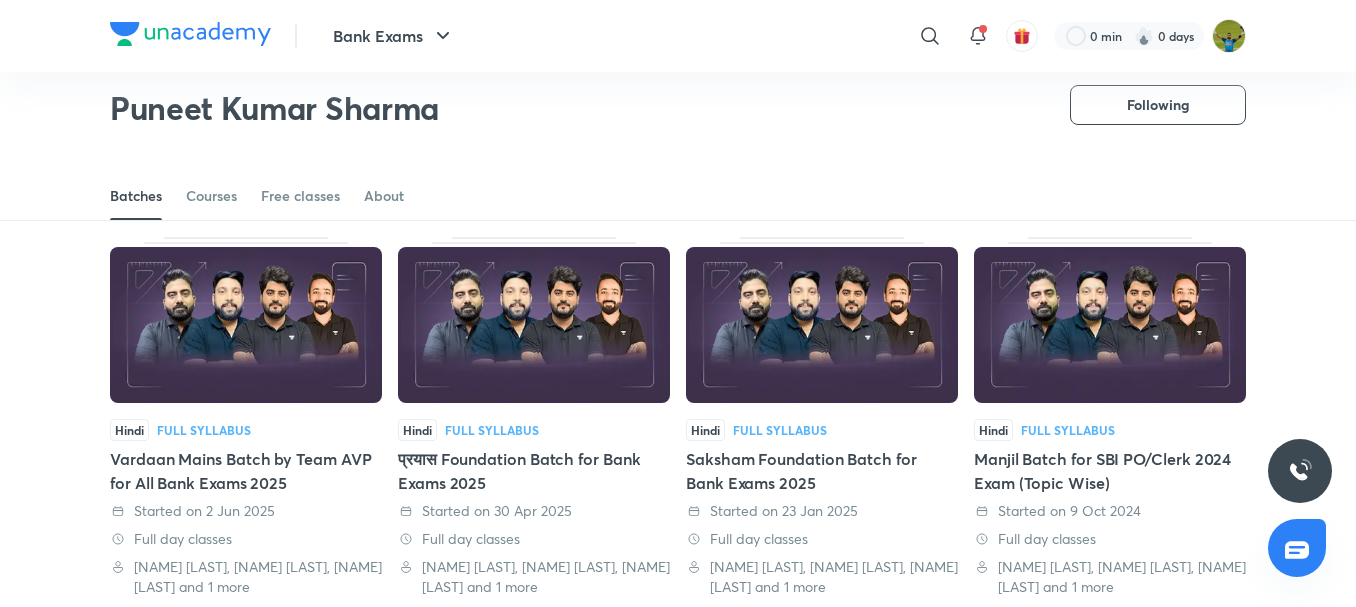 click at bounding box center [822, 325] 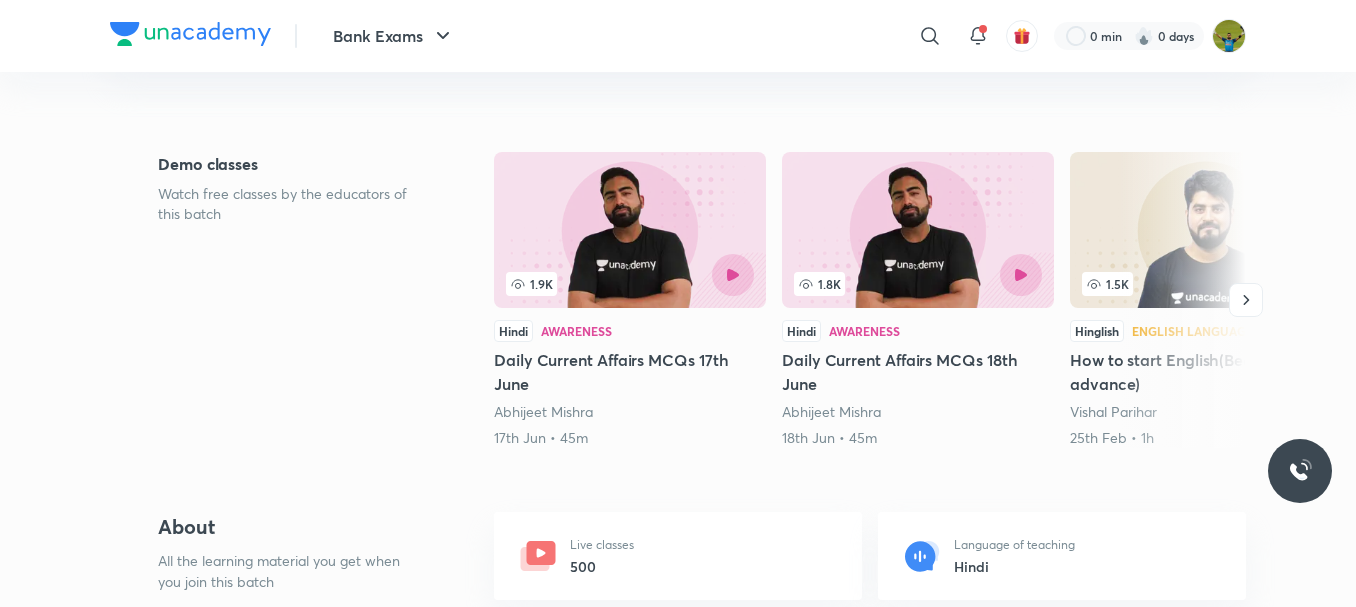 scroll, scrollTop: 0, scrollLeft: 0, axis: both 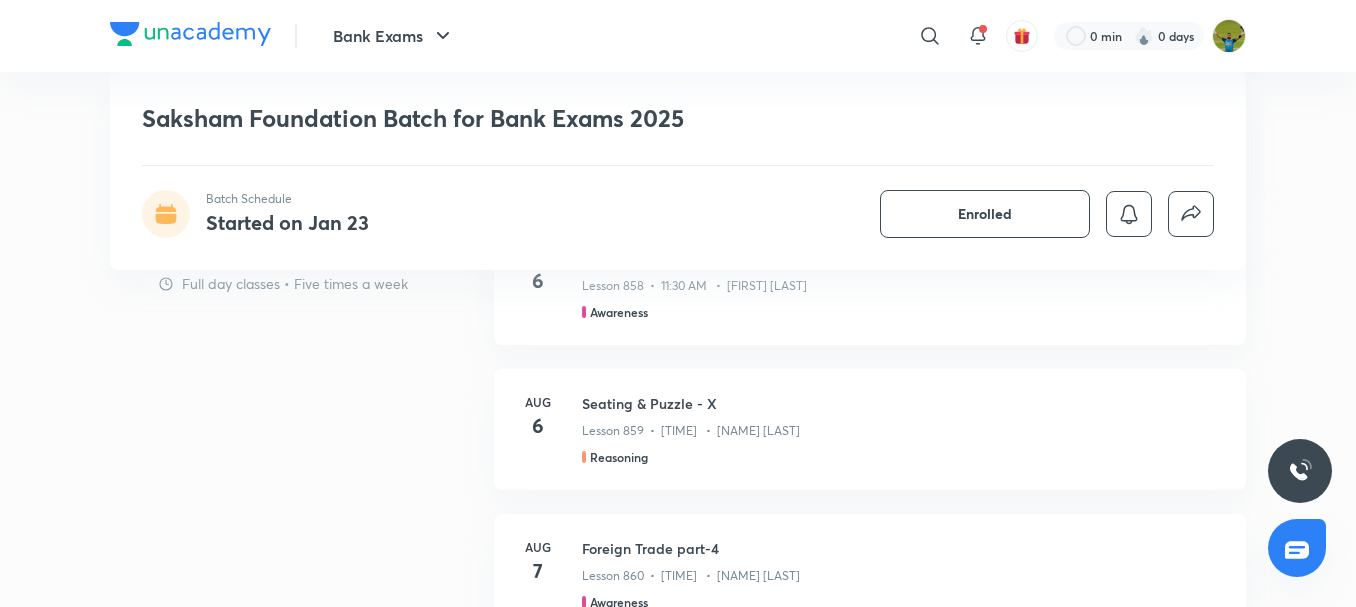 drag, startPoint x: 1350, startPoint y: 186, endPoint x: 1349, endPoint y: 211, distance: 25.019993 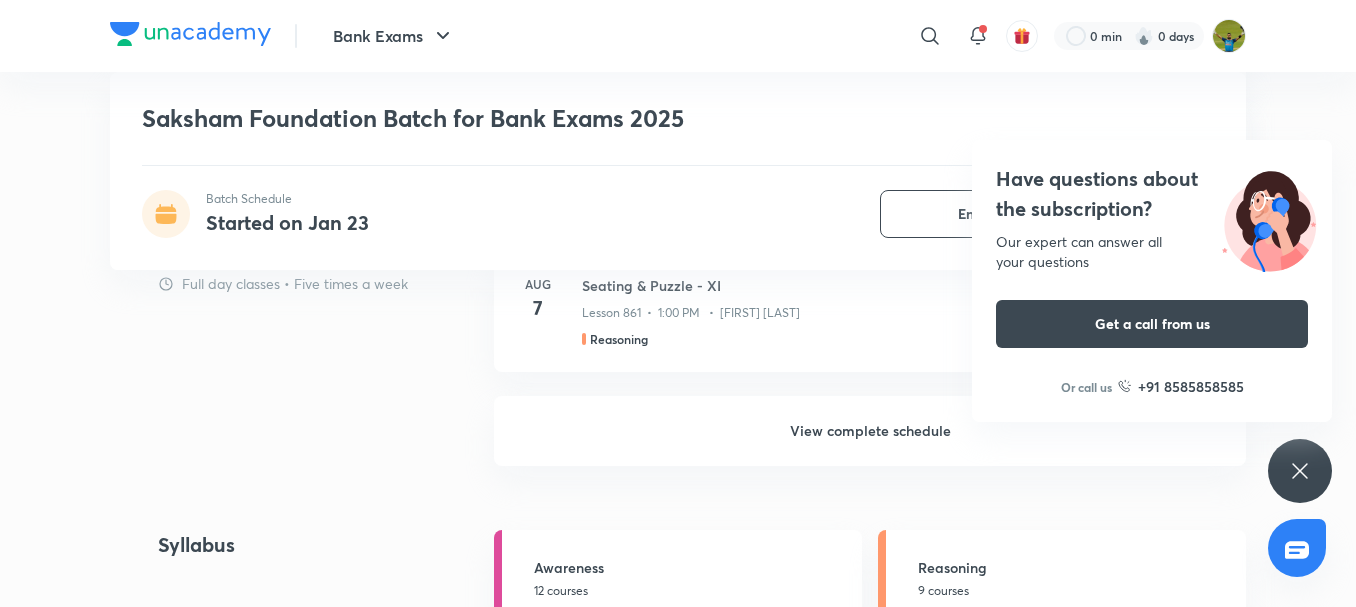 scroll, scrollTop: 1663, scrollLeft: 0, axis: vertical 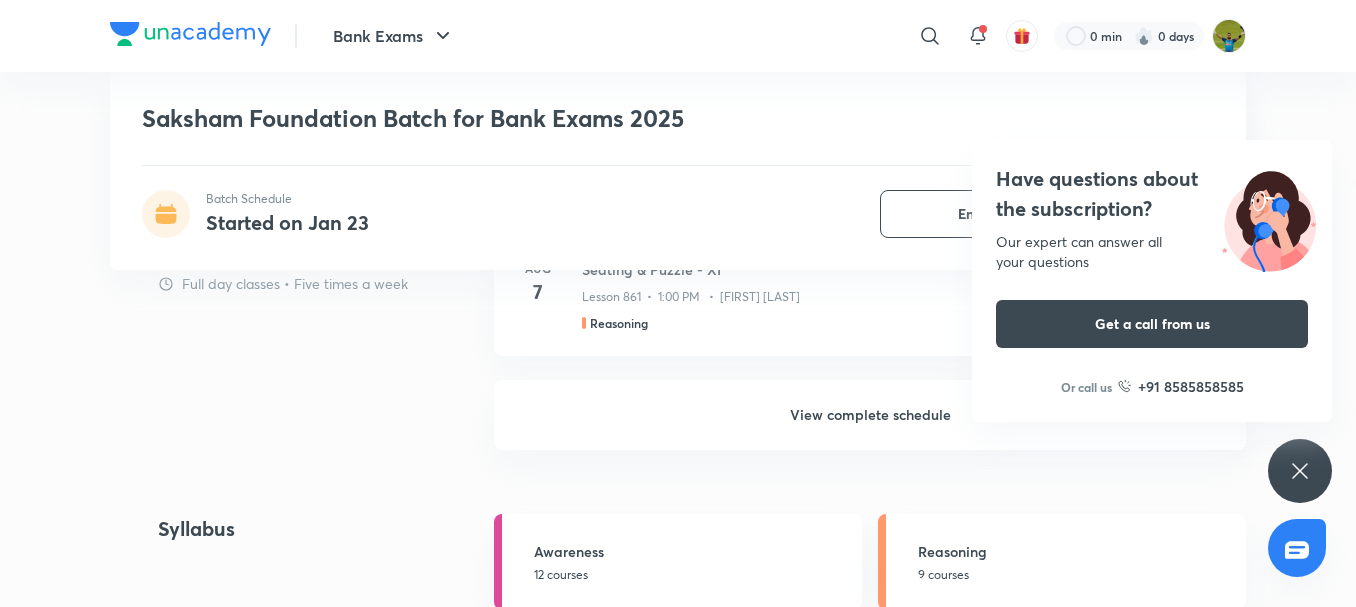 click on "View complete schedule" at bounding box center [870, 415] 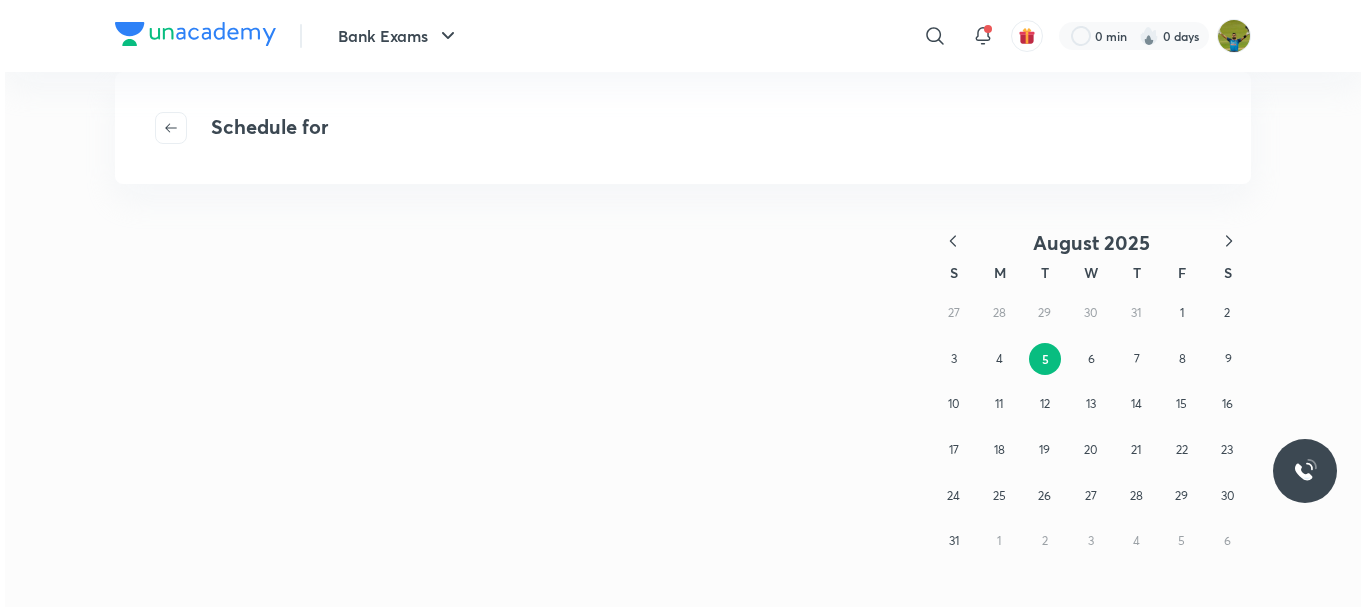 scroll, scrollTop: 0, scrollLeft: 0, axis: both 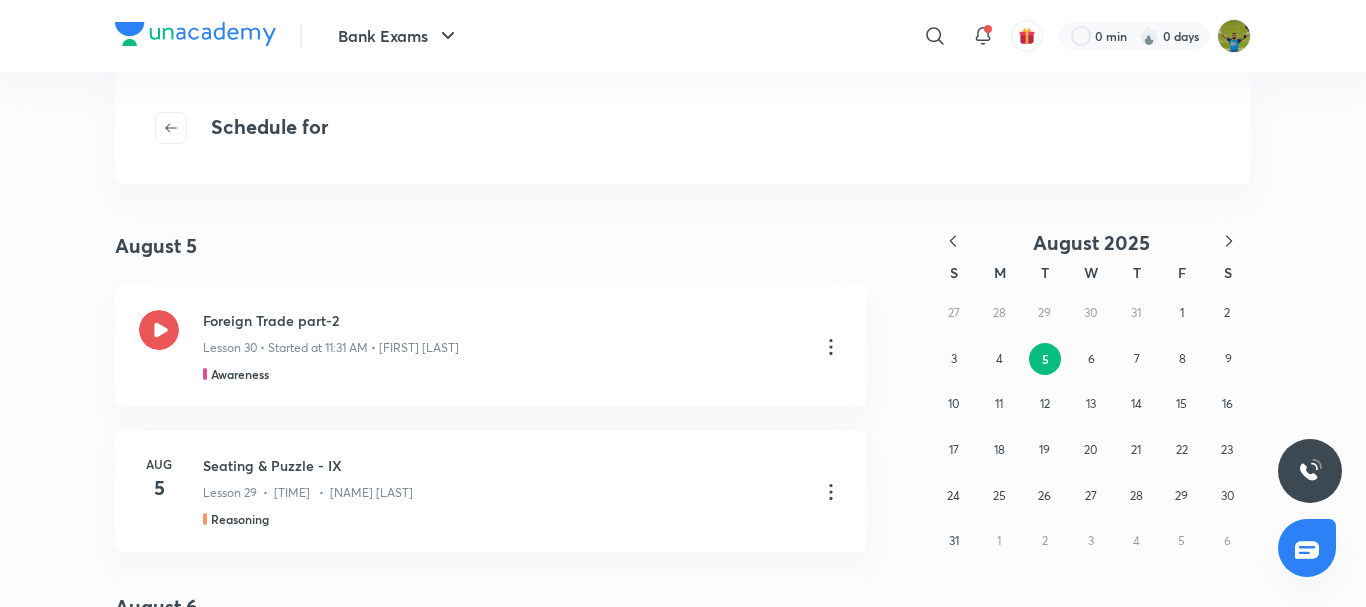 click at bounding box center [953, 242] 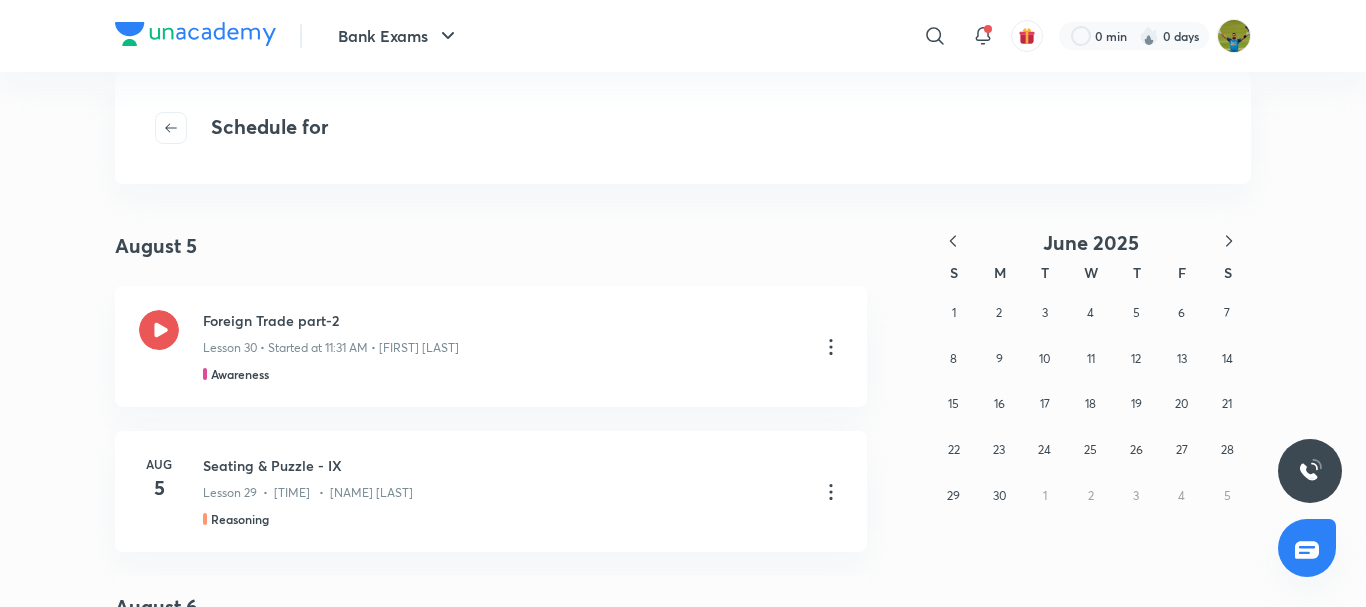click at bounding box center [953, 242] 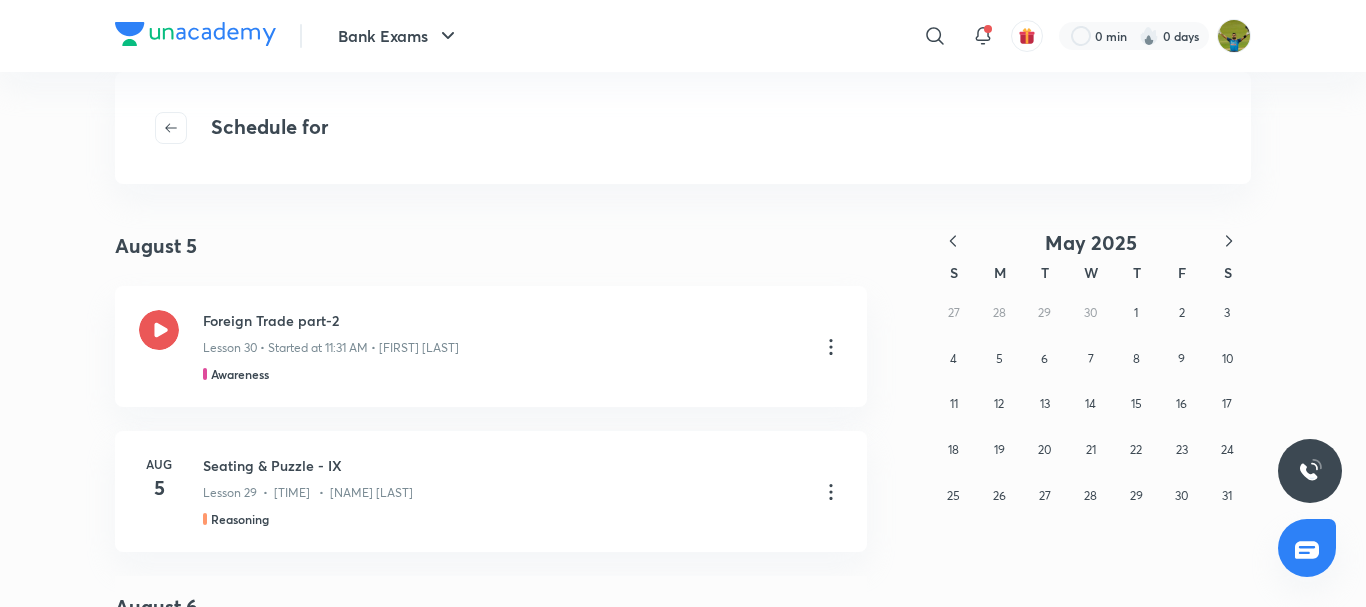 click at bounding box center [953, 242] 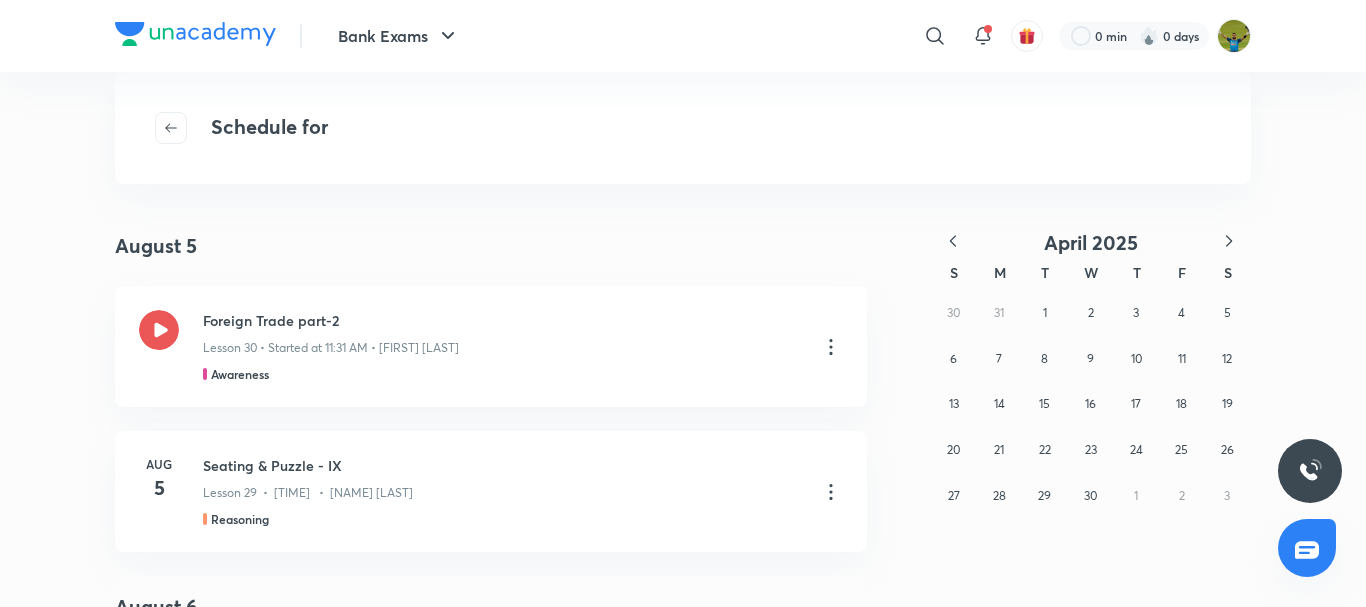 click at bounding box center [953, 242] 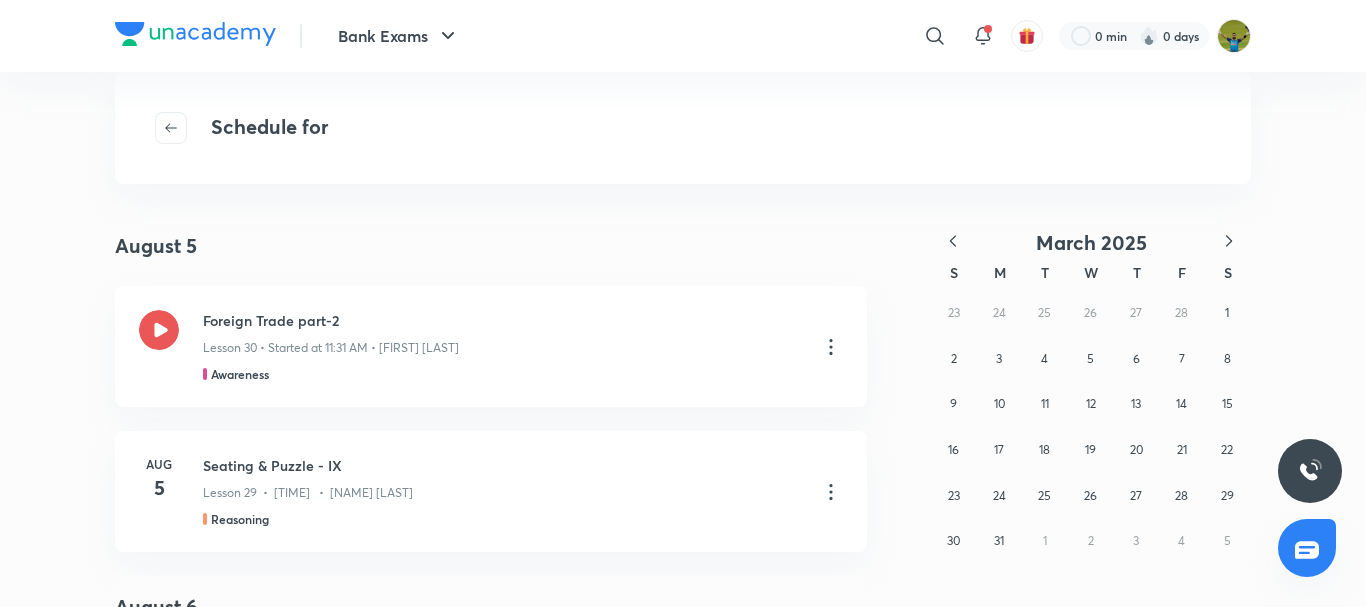 click at bounding box center [953, 242] 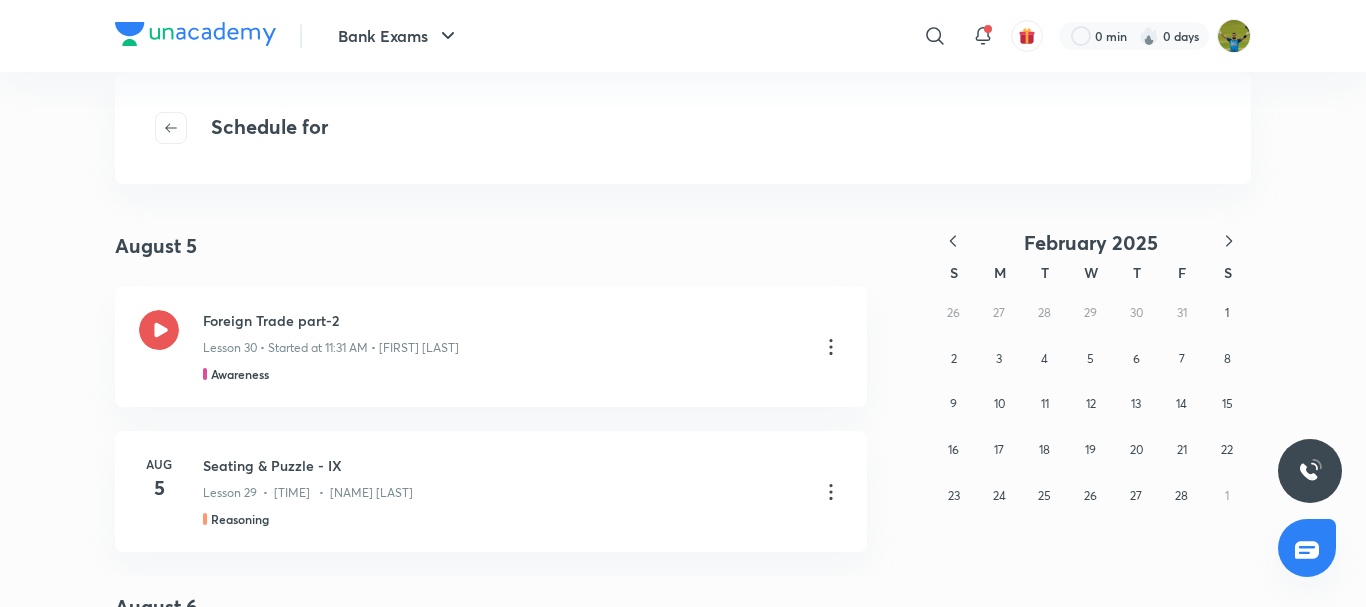 click 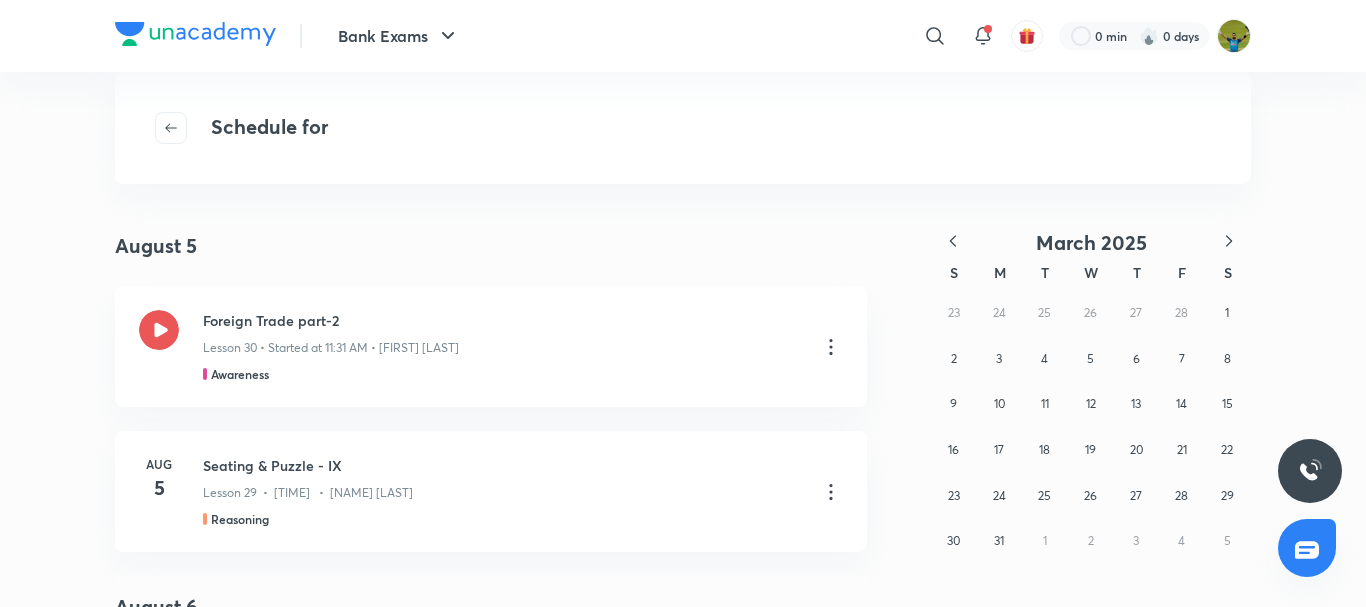click 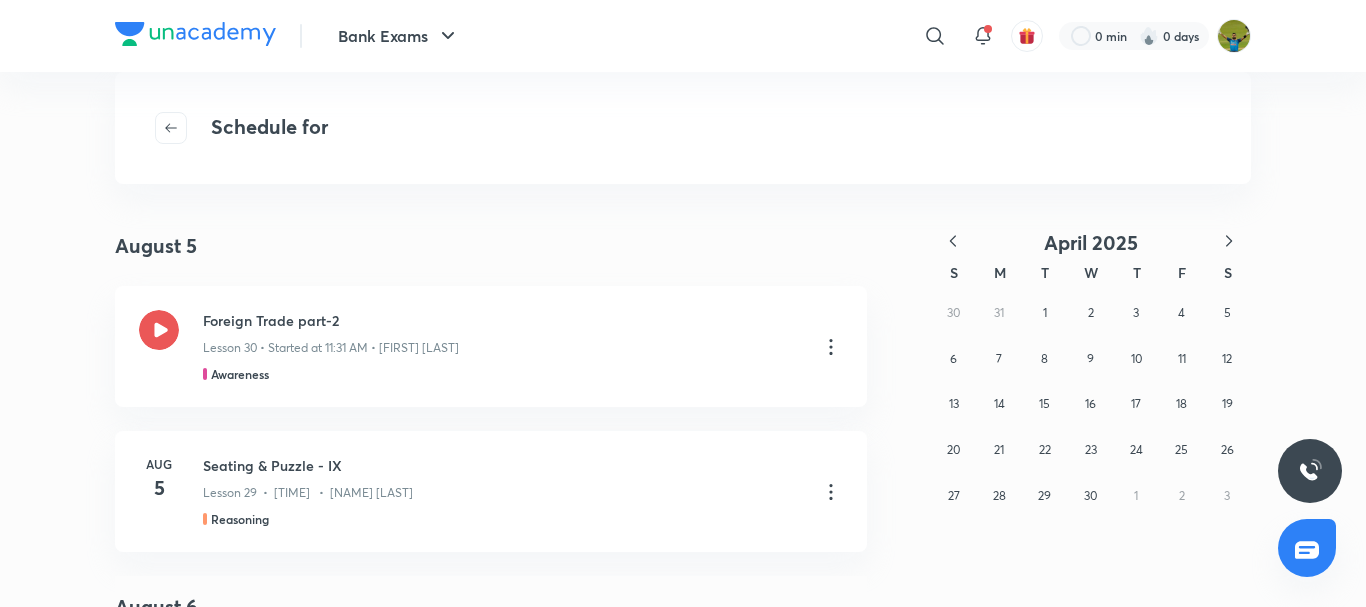 click 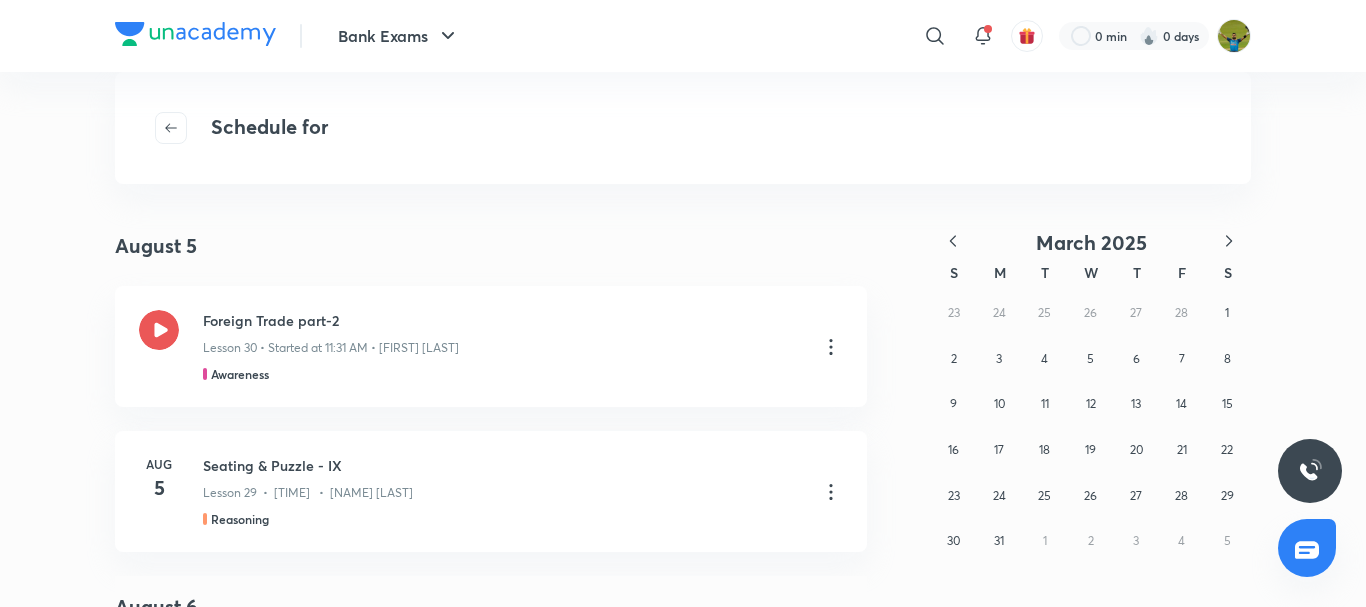 click 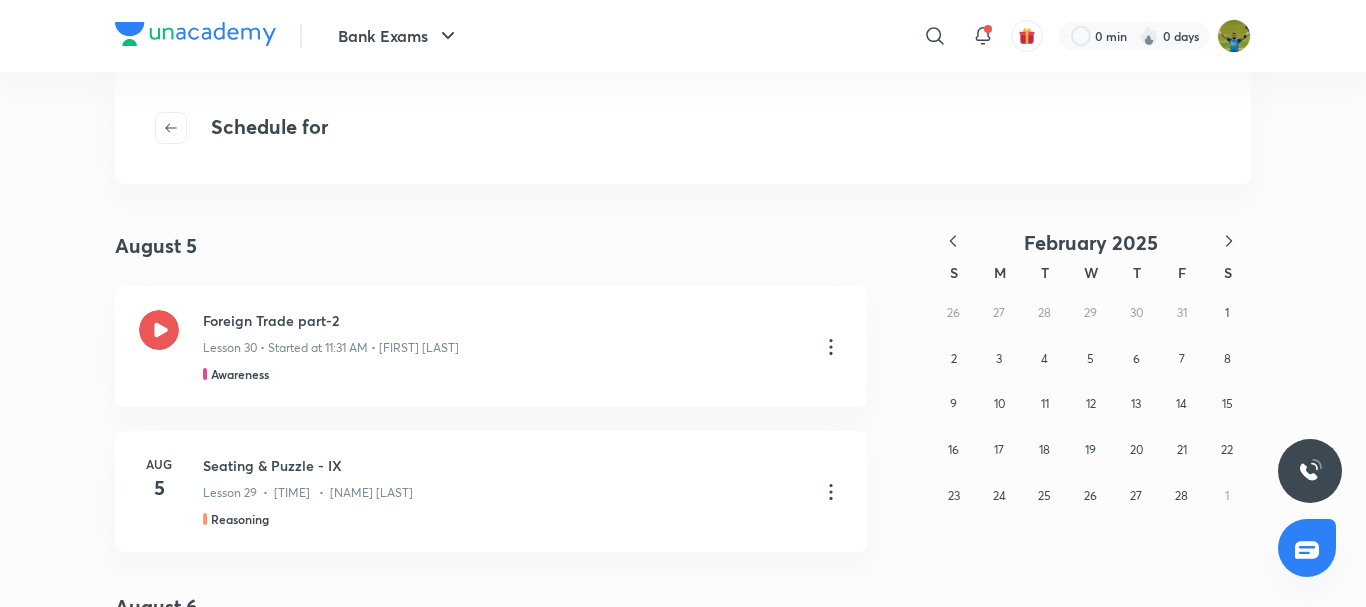 click 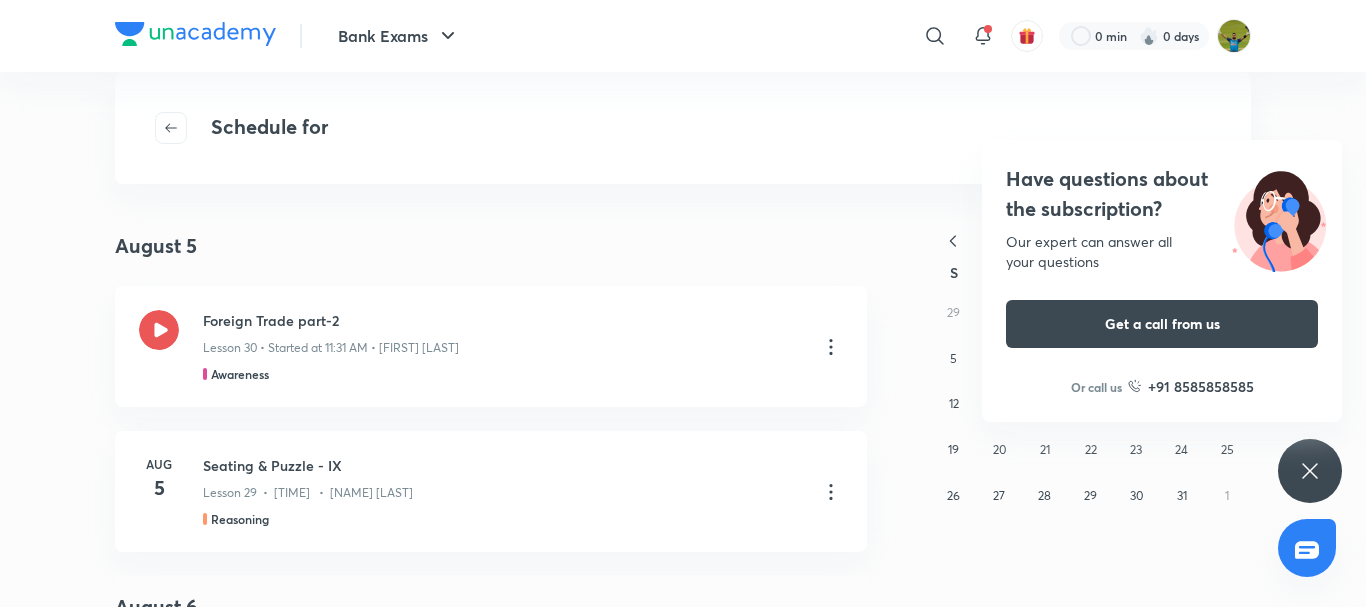 click on "Have questions about the subscription? Our expert can answer all your questions Get a call from us Or call us +91 8585858585" at bounding box center [1310, 471] 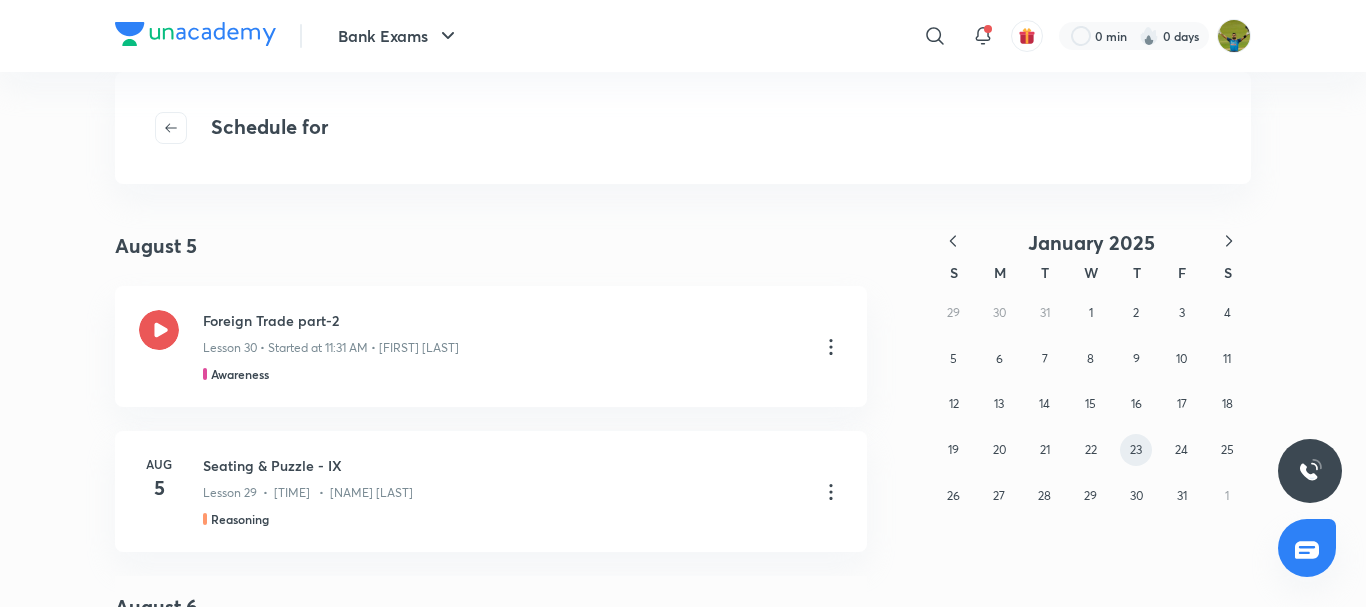 click on "23" at bounding box center (1136, 450) 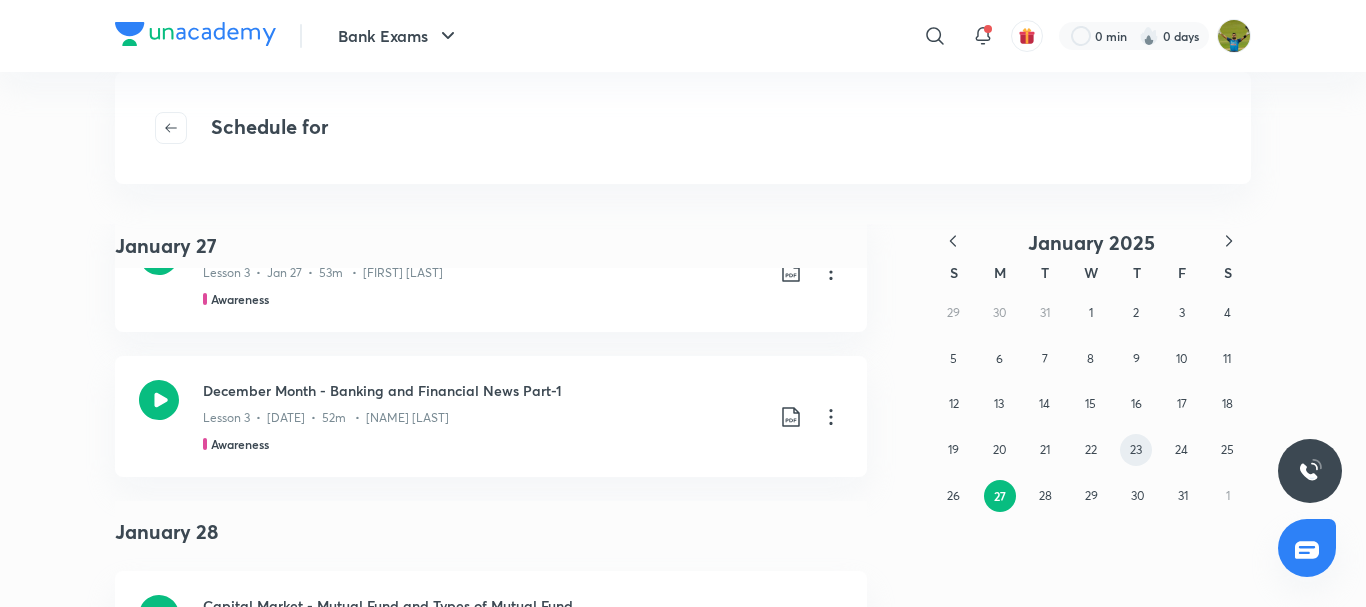 scroll, scrollTop: 1238, scrollLeft: 0, axis: vertical 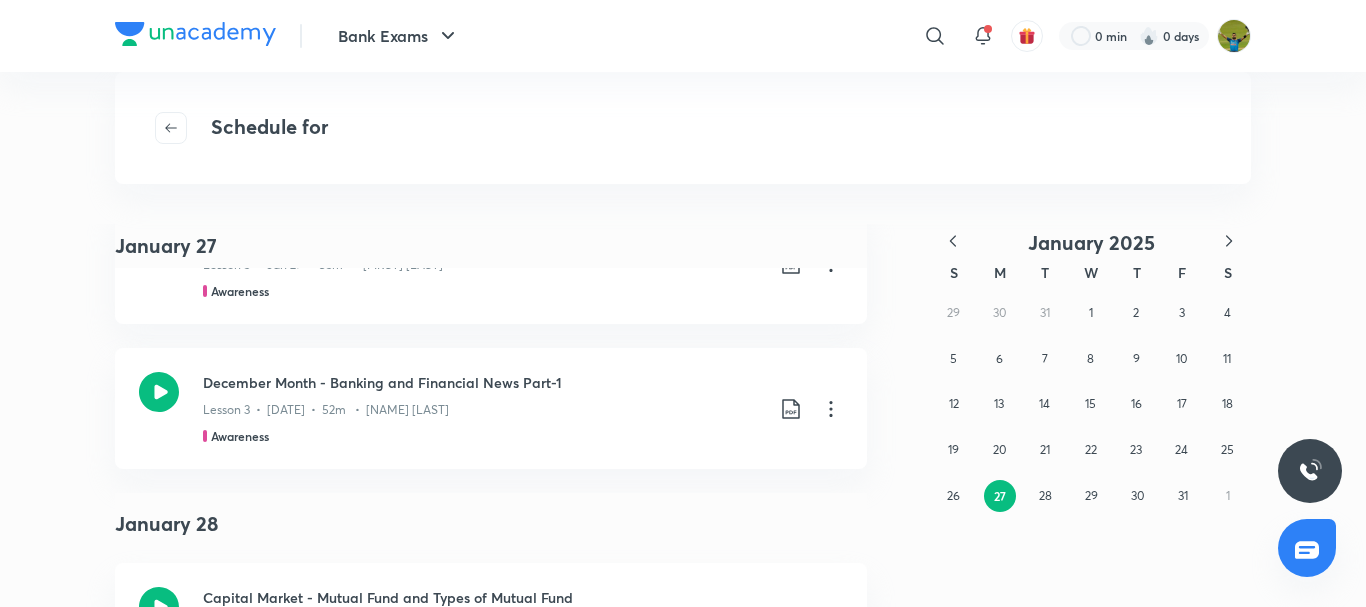 drag, startPoint x: 1347, startPoint y: 432, endPoint x: 1361, endPoint y: 448, distance: 21.260292 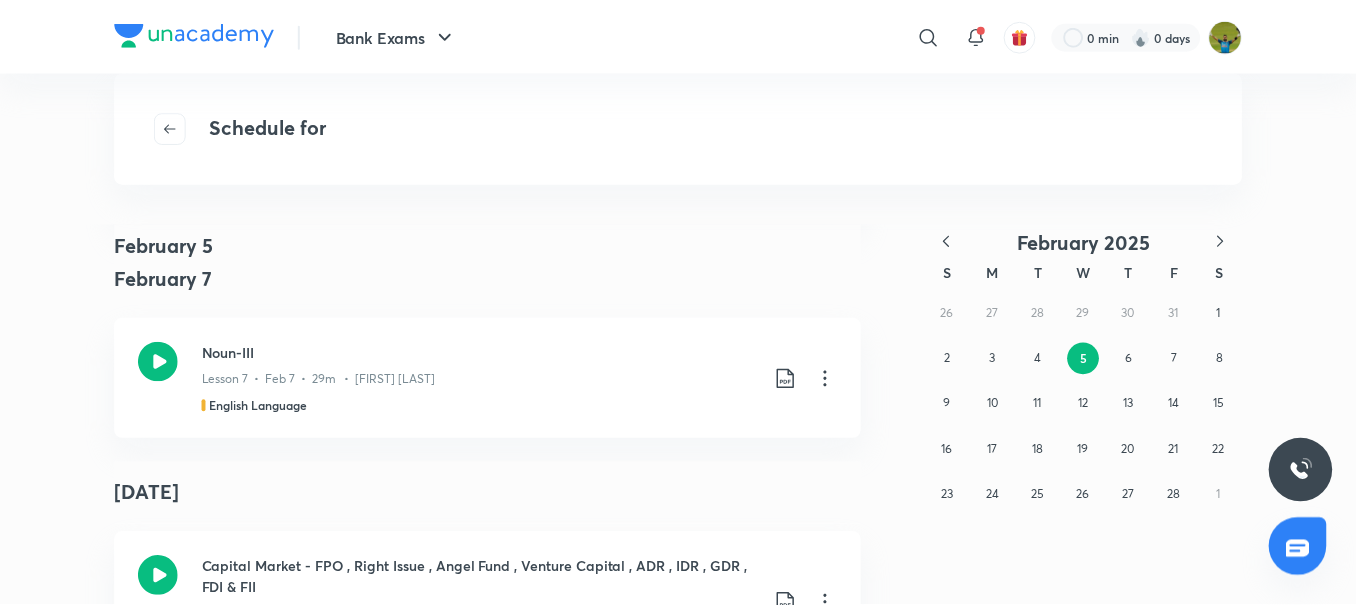 scroll, scrollTop: 18626, scrollLeft: 0, axis: vertical 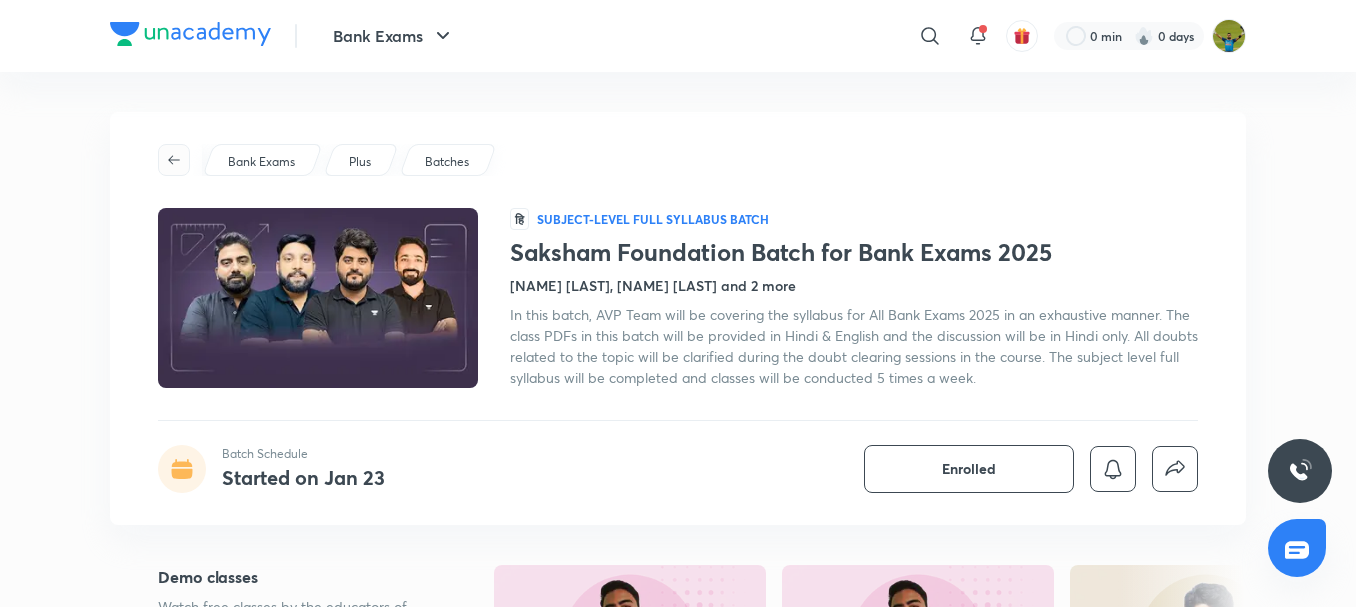 click 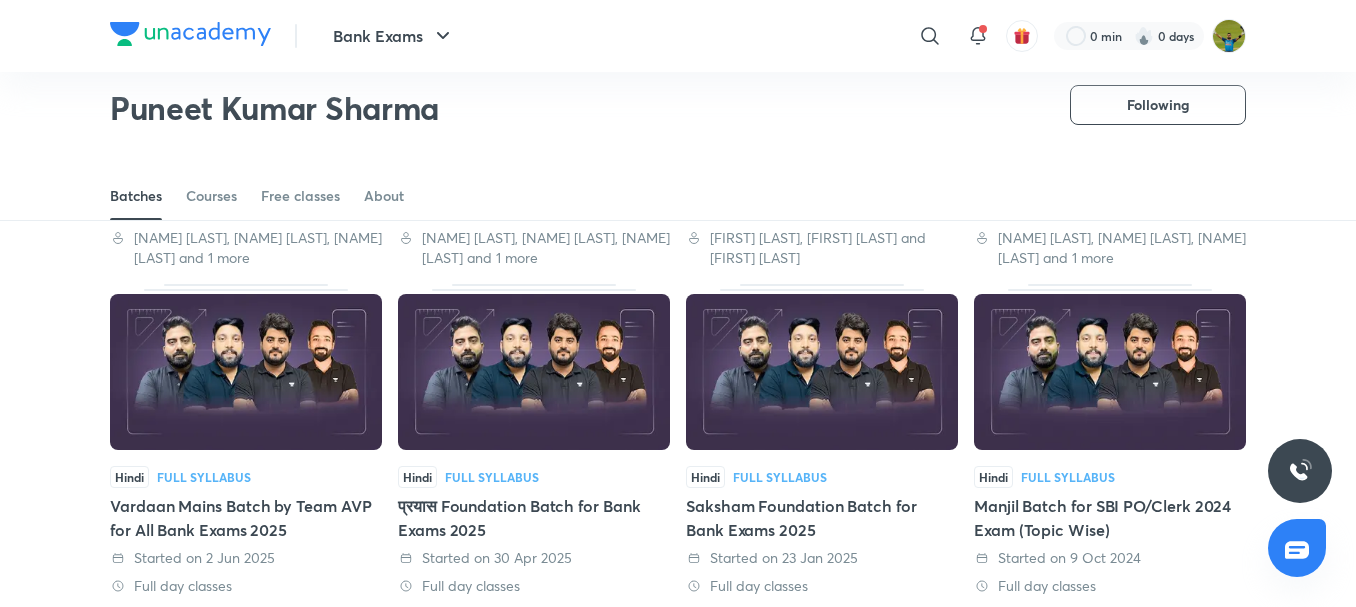 scroll, scrollTop: 409, scrollLeft: 0, axis: vertical 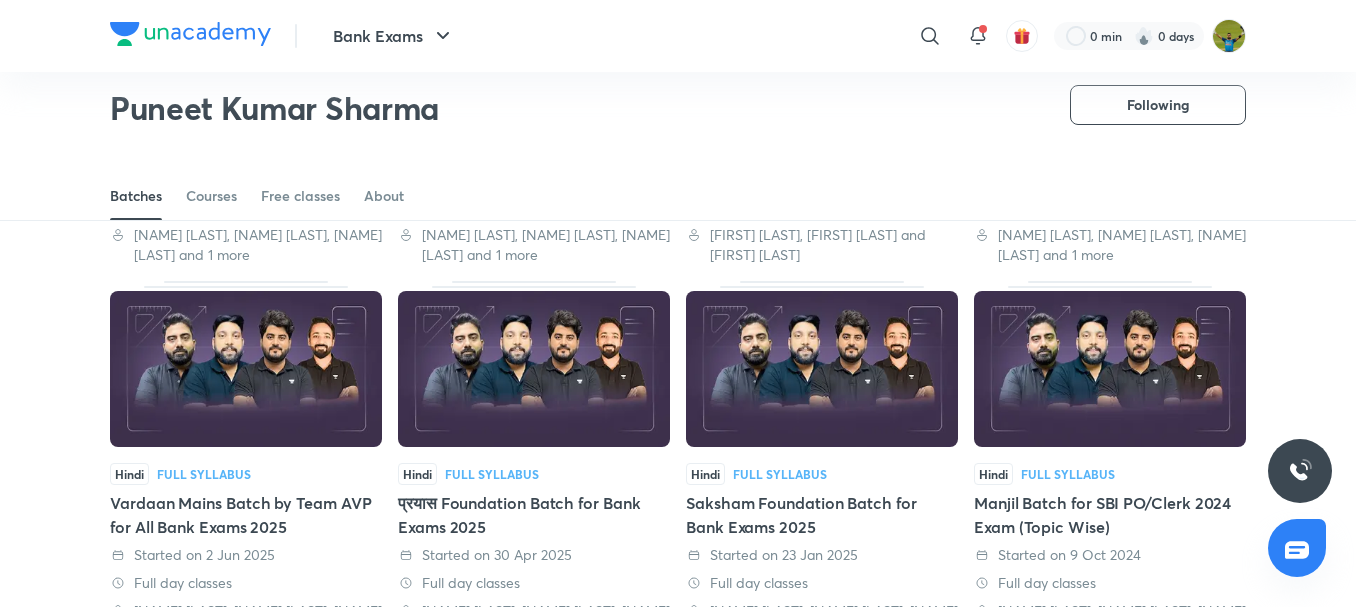 click at bounding box center (534, 369) 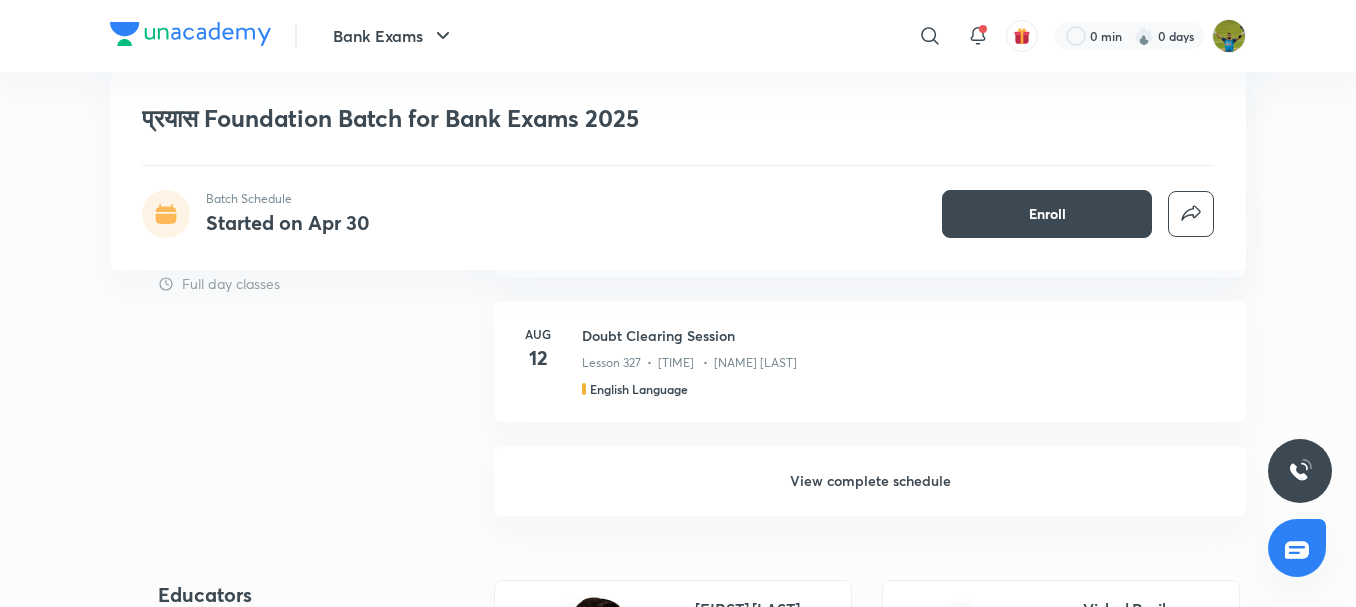 scroll, scrollTop: 1692, scrollLeft: 0, axis: vertical 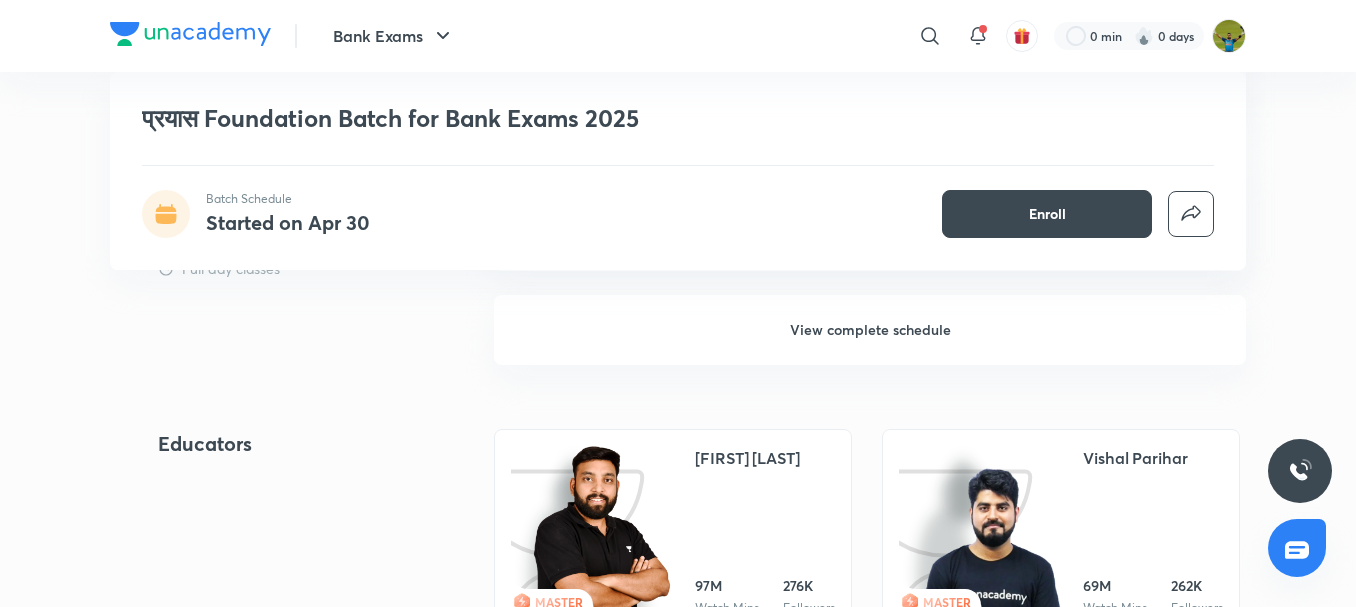 click on "View complete schedule" at bounding box center (870, 330) 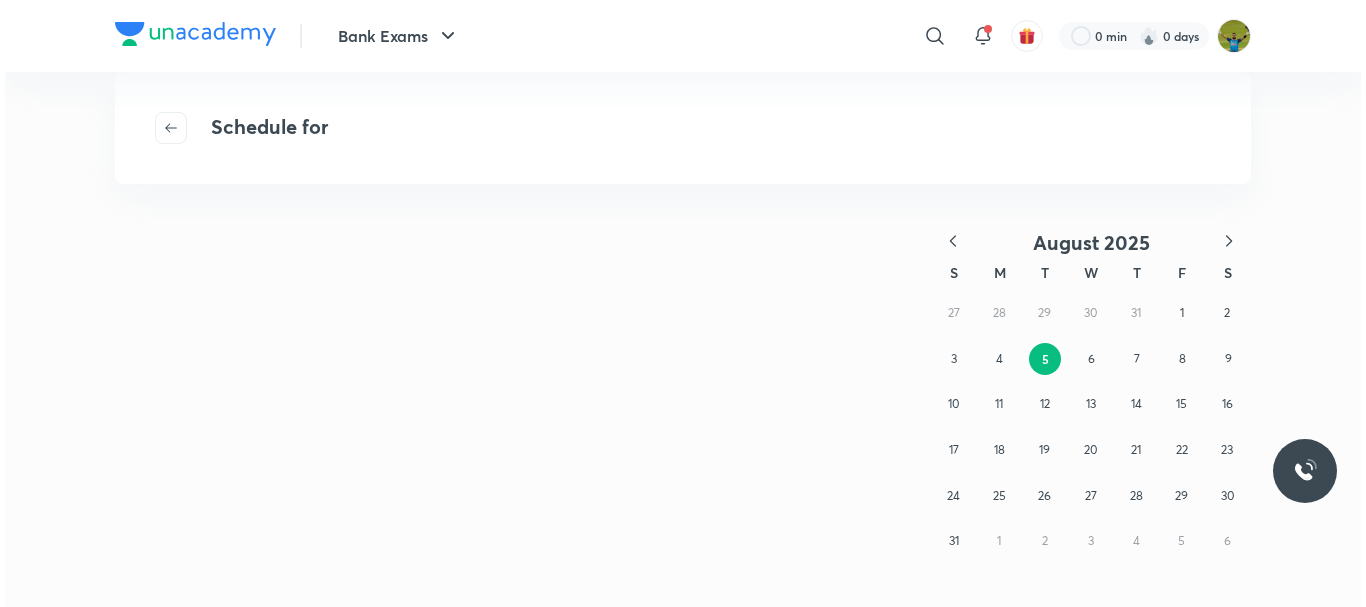 scroll, scrollTop: 0, scrollLeft: 0, axis: both 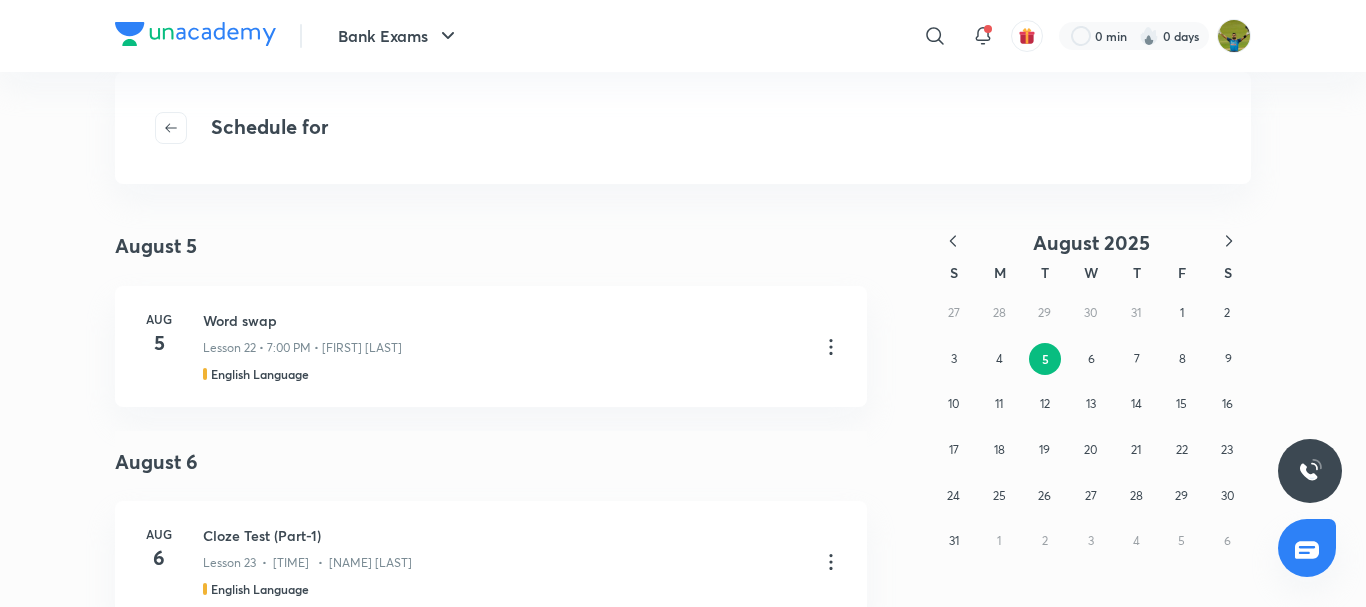 click 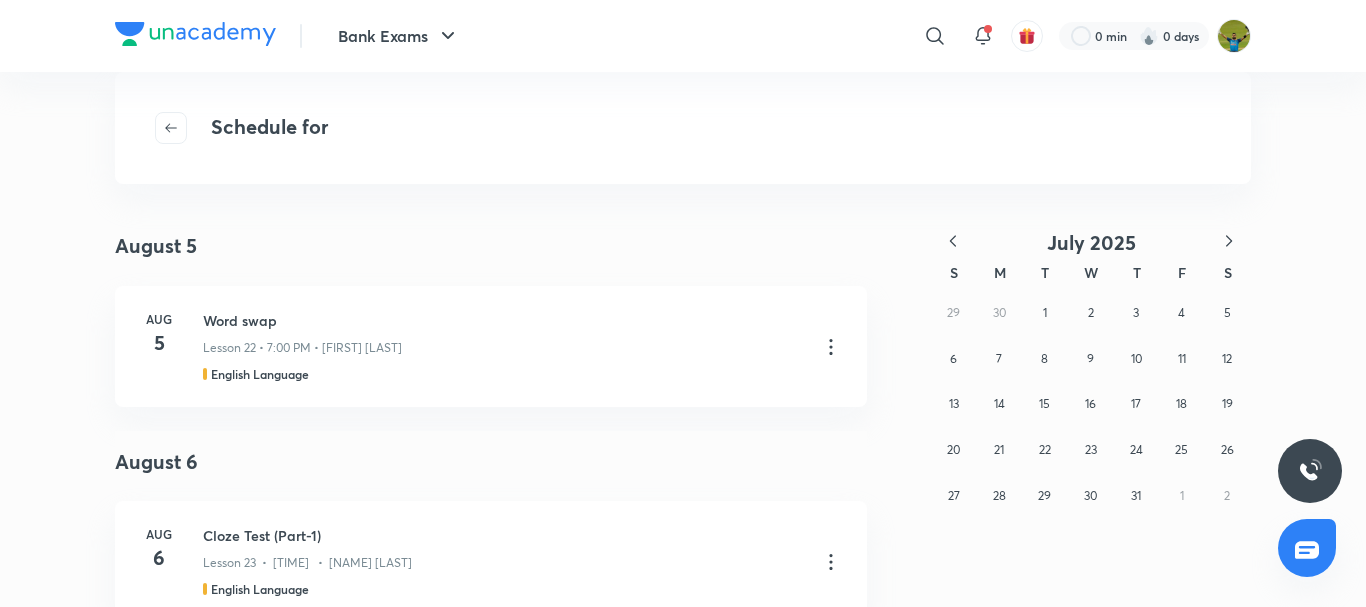 click 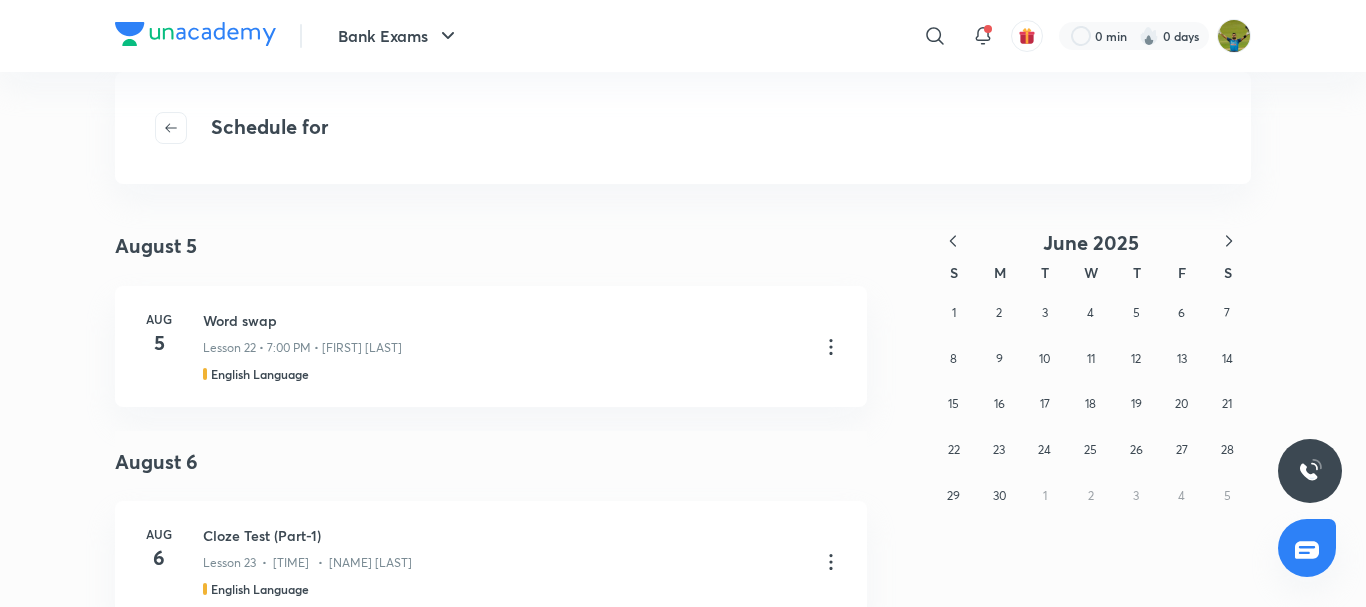 click 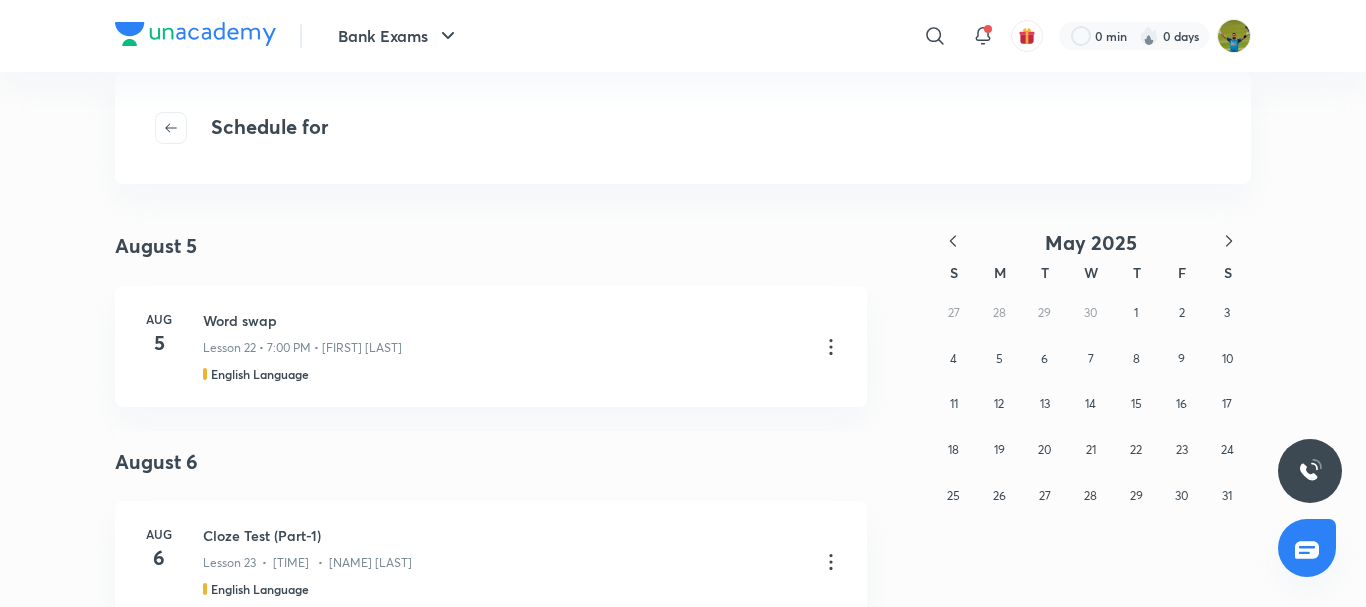 click 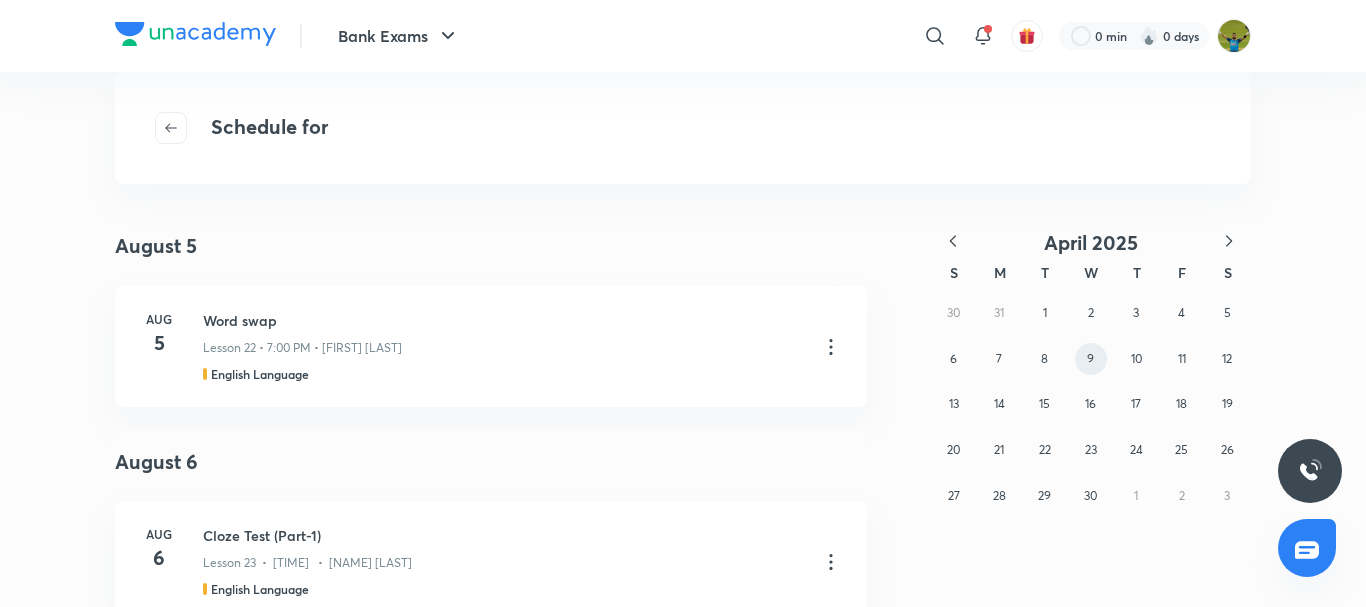 click on "9" at bounding box center (1091, 359) 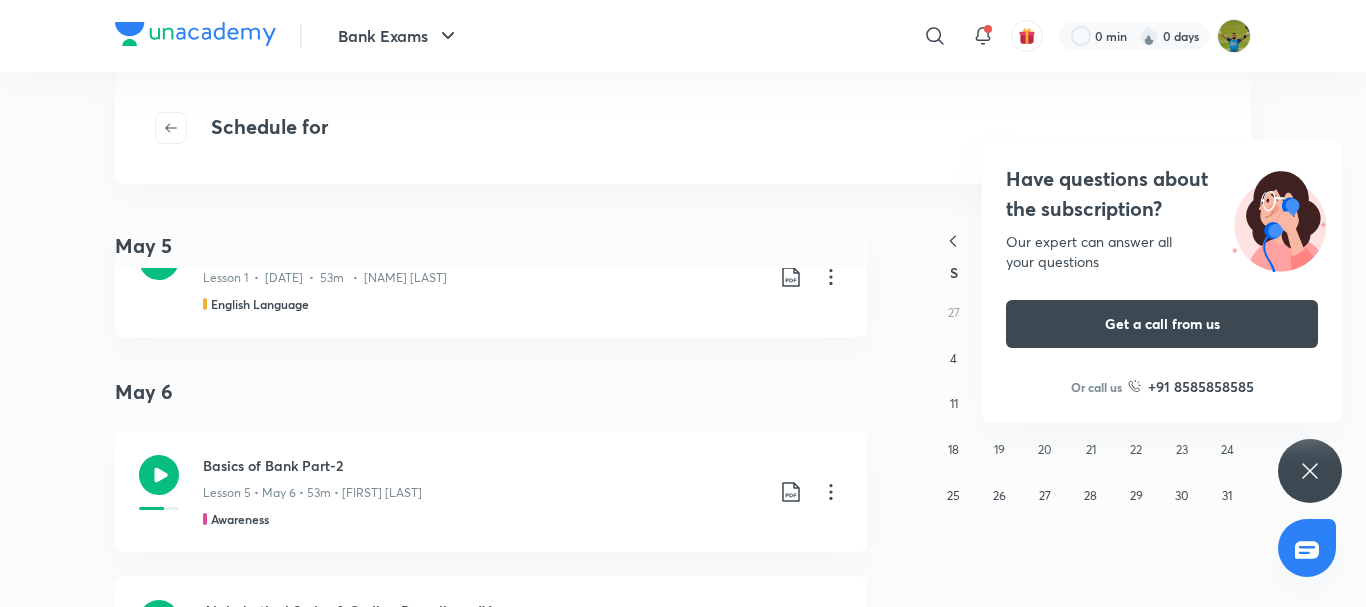 scroll, scrollTop: 1495, scrollLeft: 0, axis: vertical 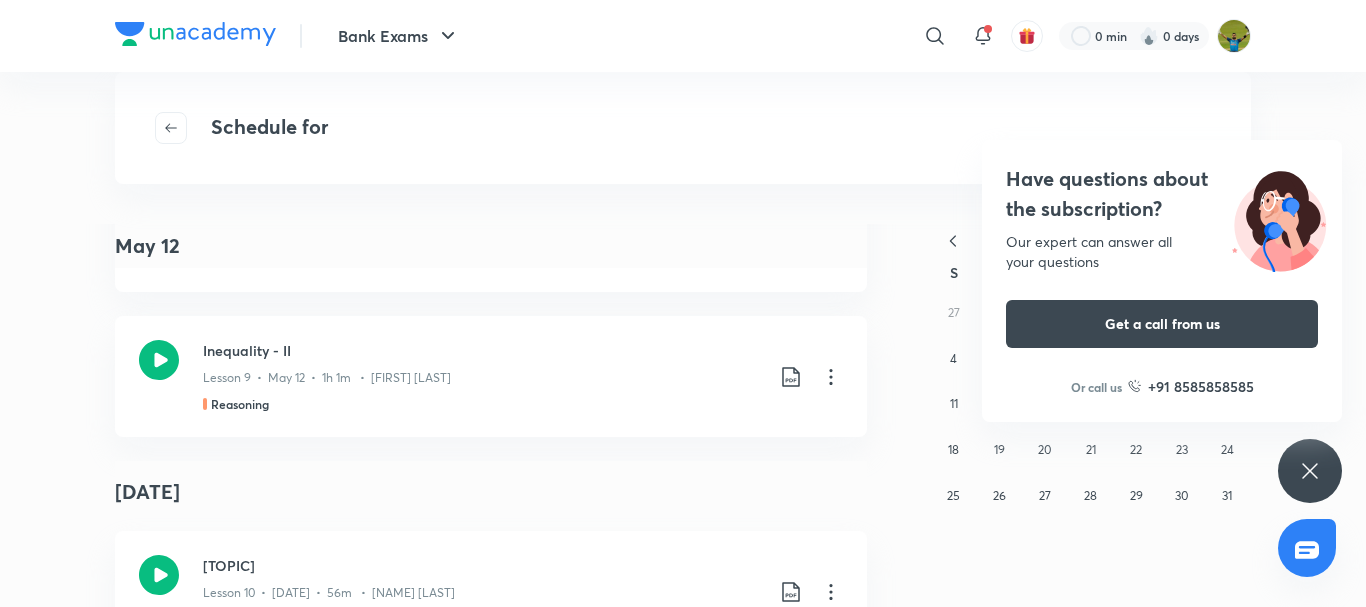 click 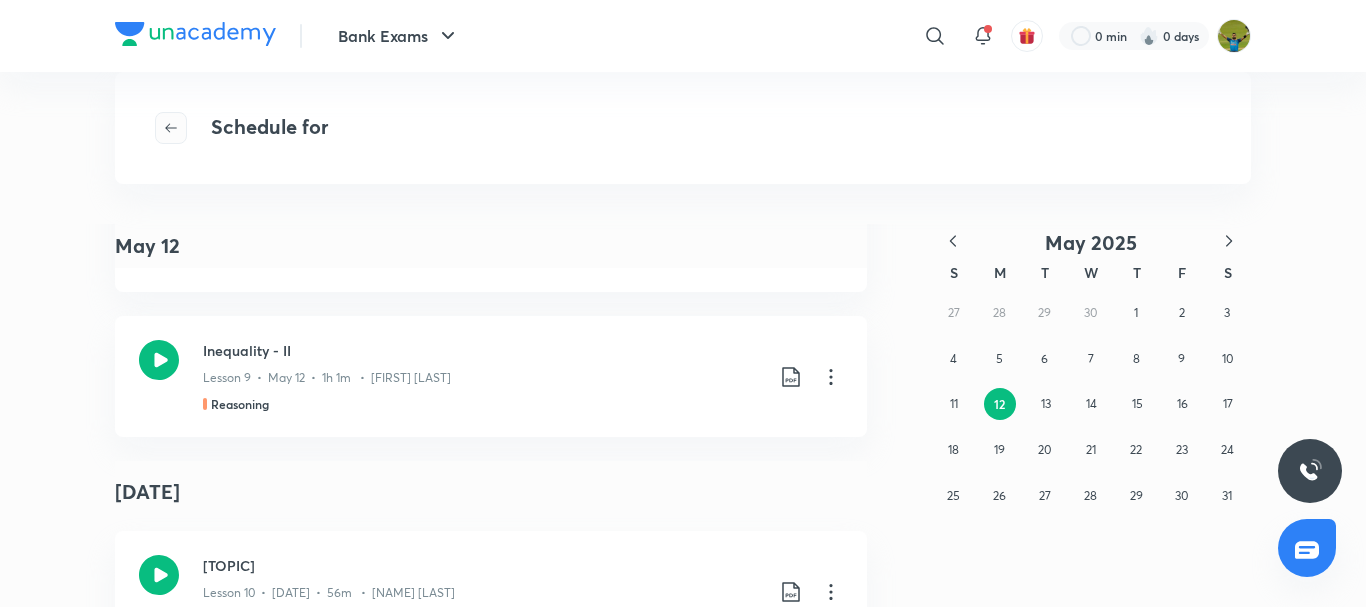 click 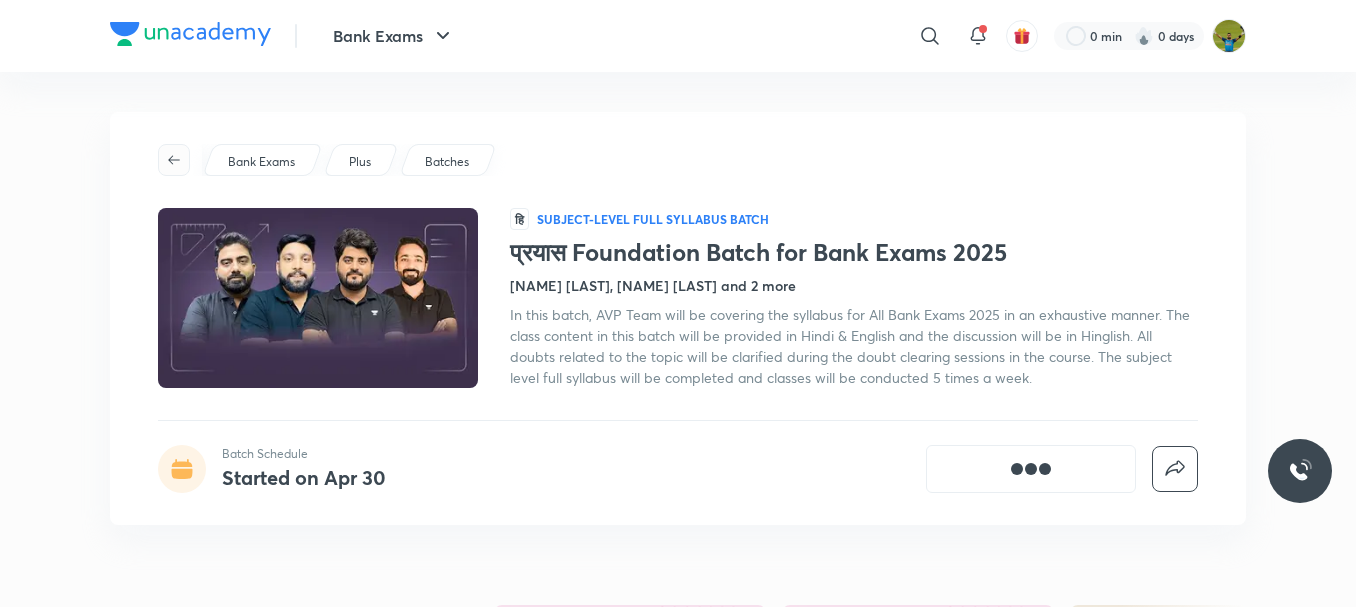 click 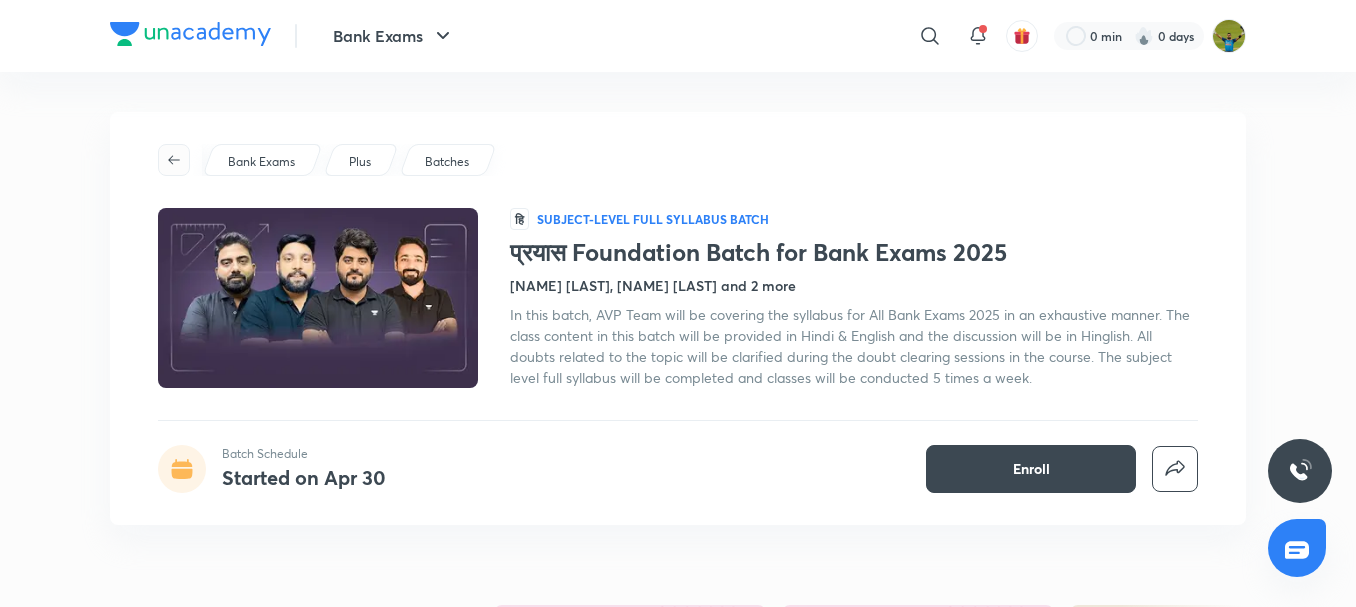 click 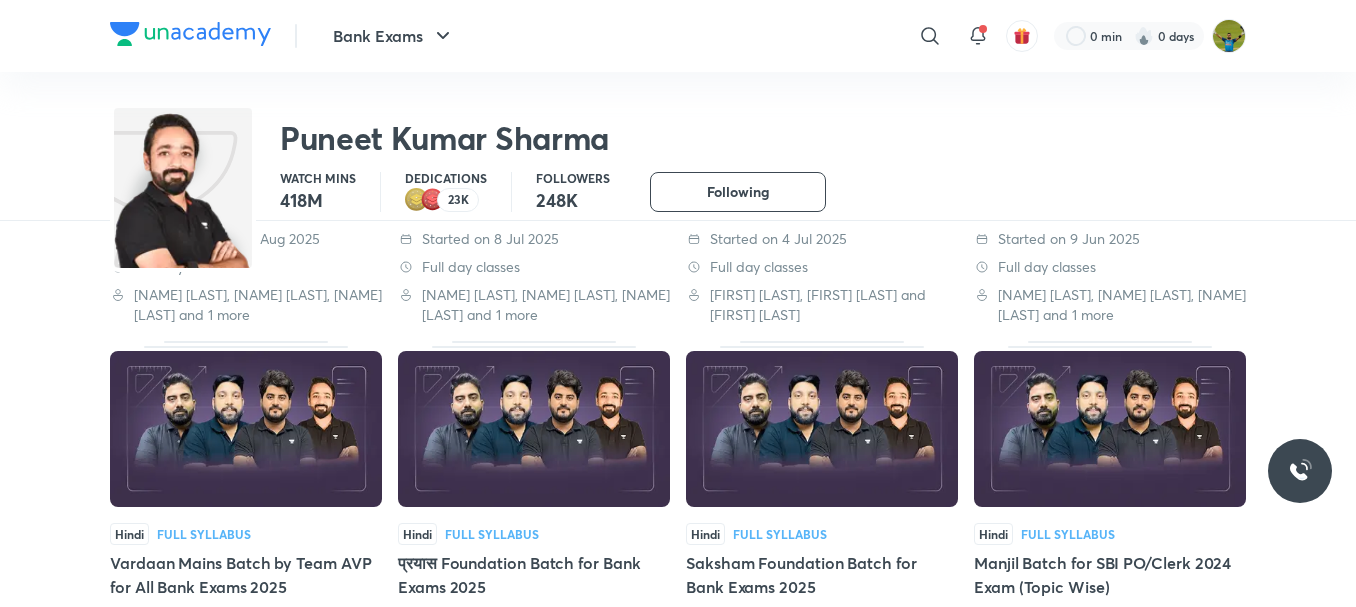 scroll, scrollTop: 0, scrollLeft: 0, axis: both 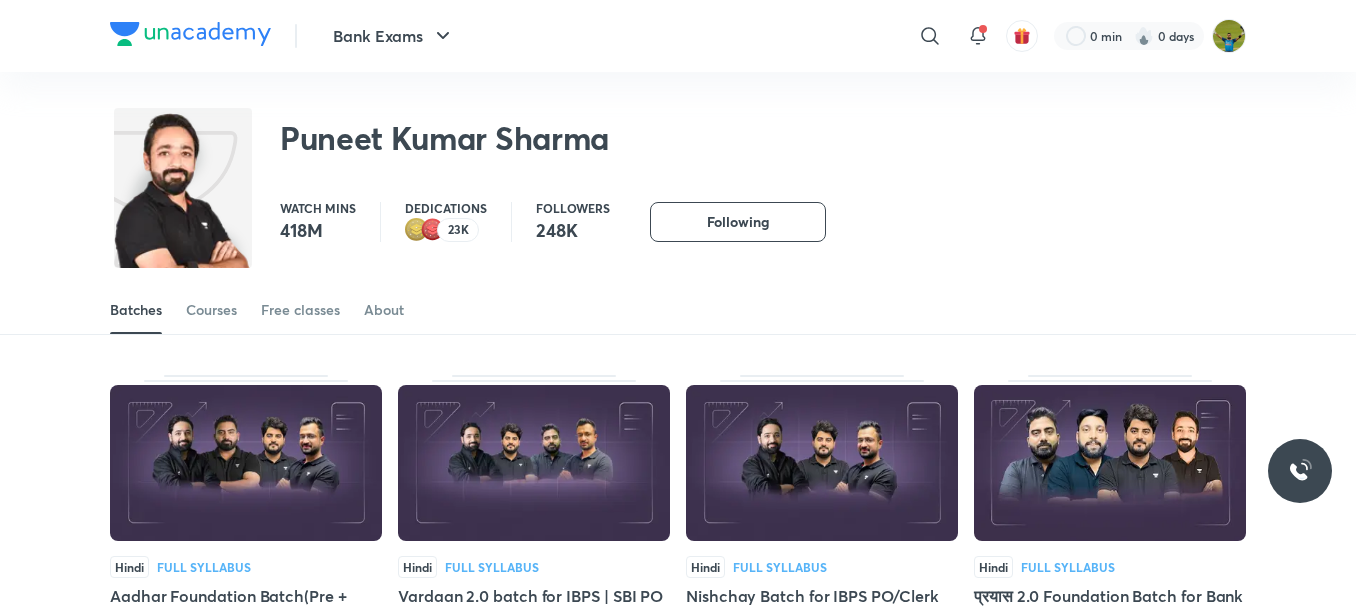 click at bounding box center [1110, 463] 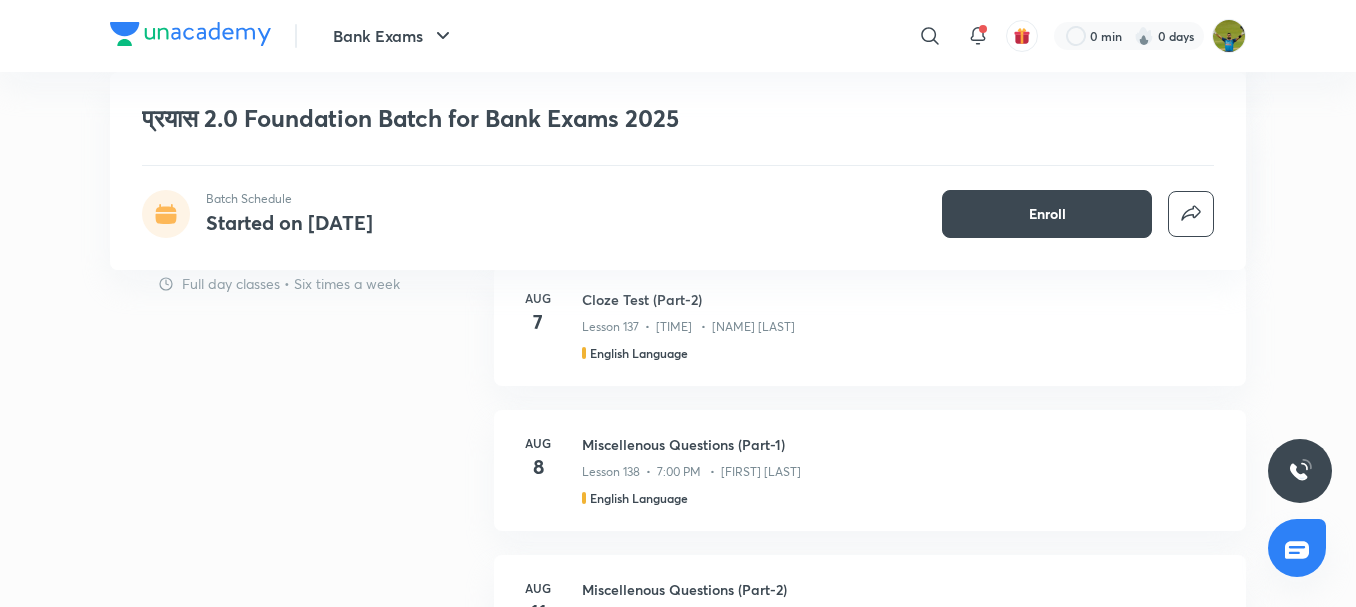 scroll, scrollTop: 1198, scrollLeft: 0, axis: vertical 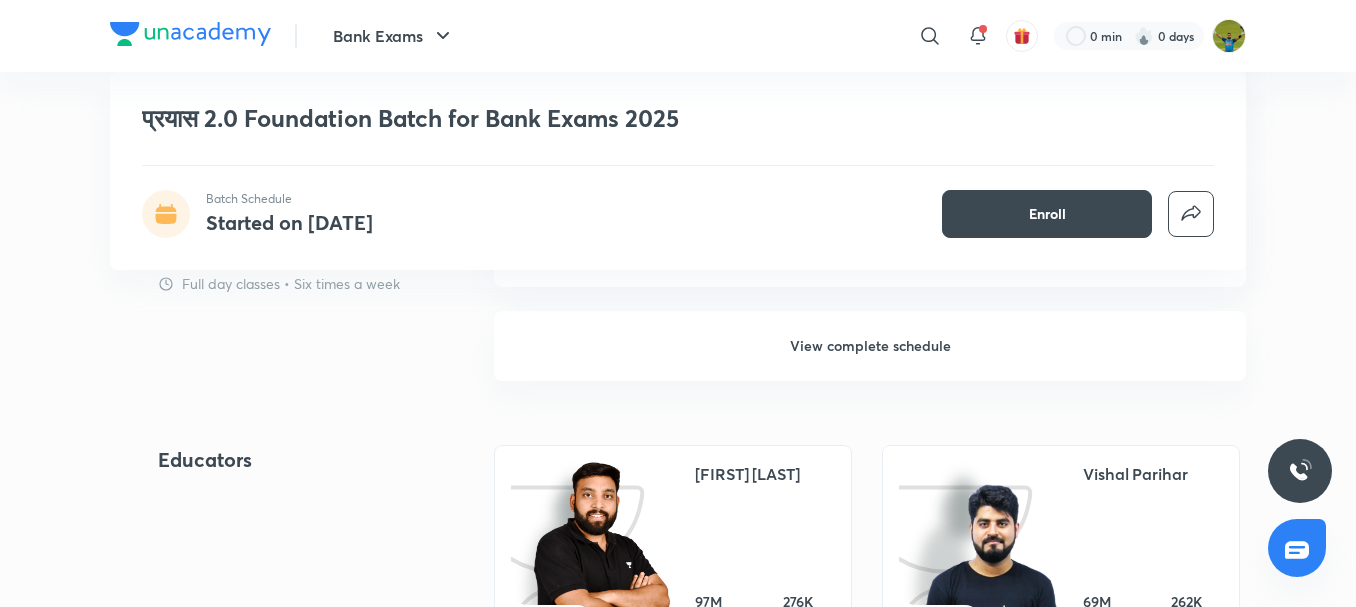 click on "View complete schedule" at bounding box center [870, 346] 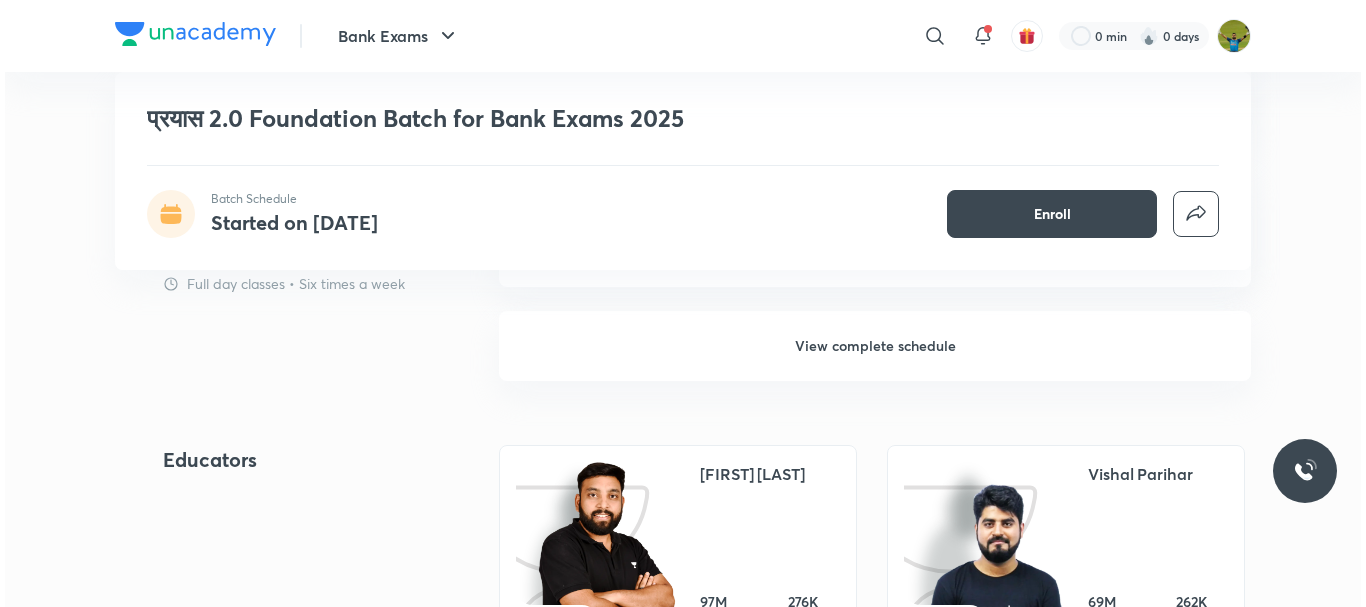 scroll, scrollTop: 0, scrollLeft: 0, axis: both 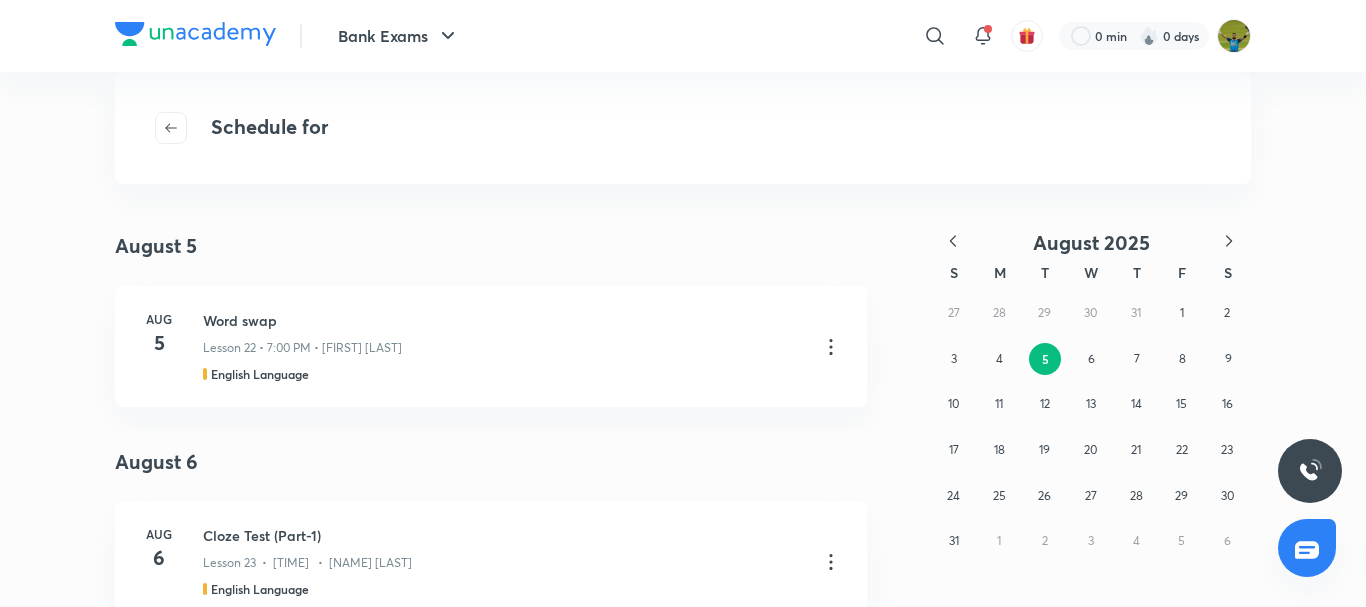click 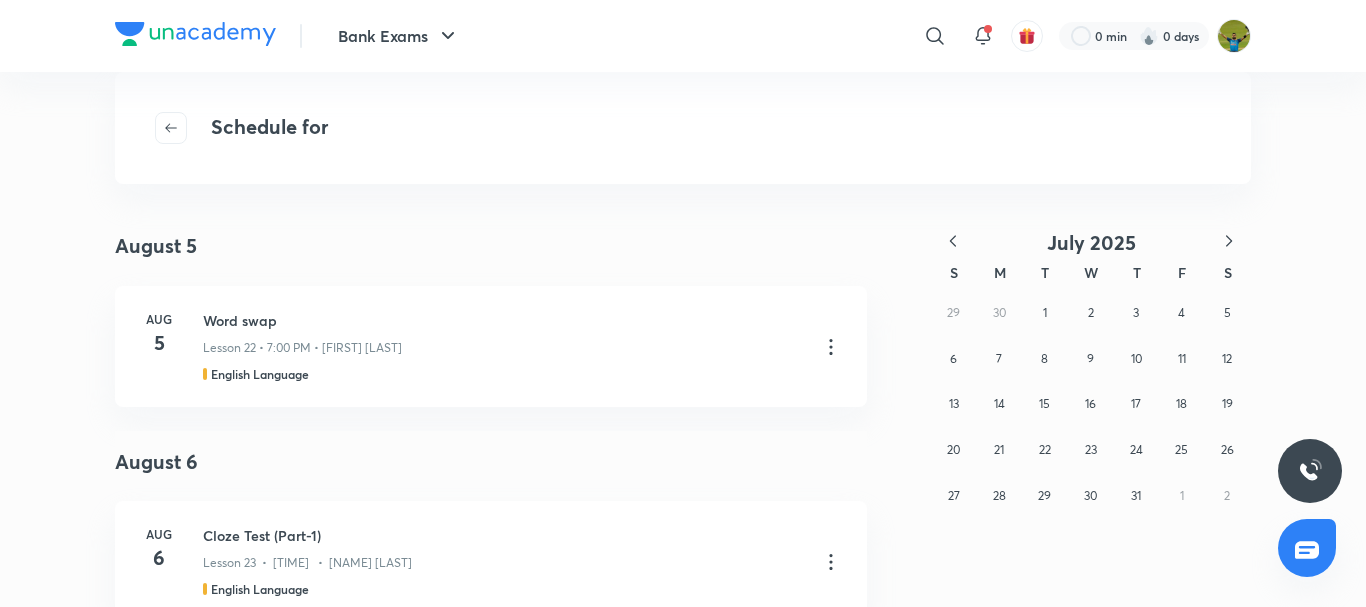 click 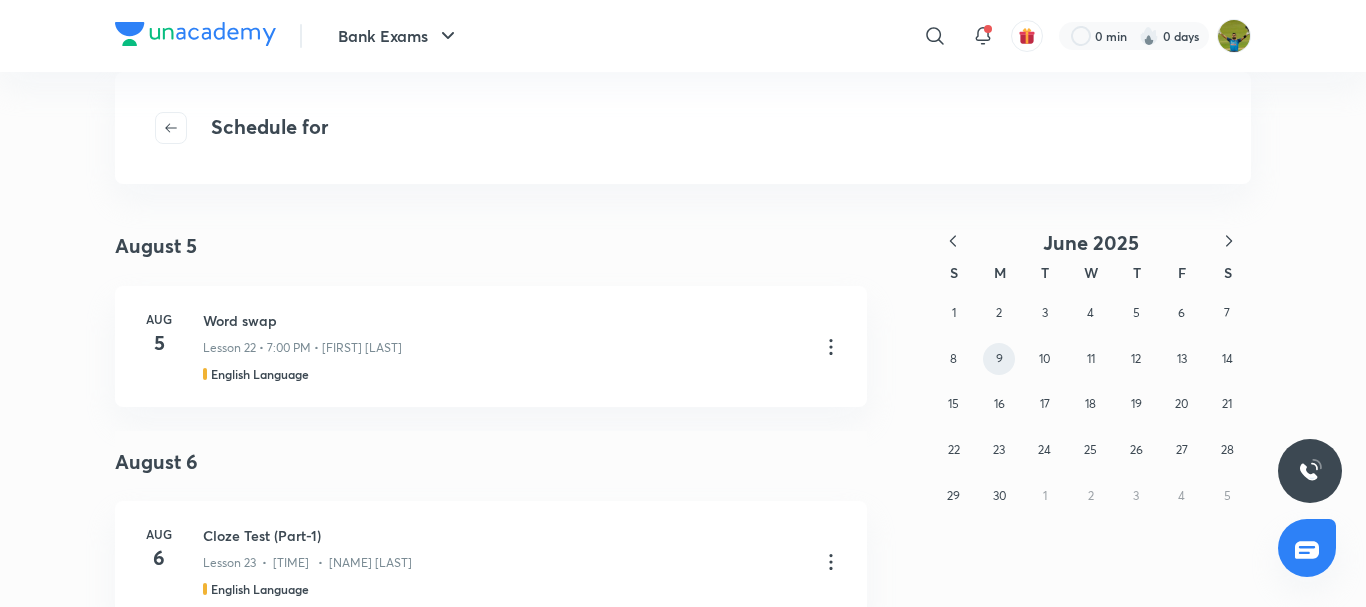 click on "9" at bounding box center [999, 359] 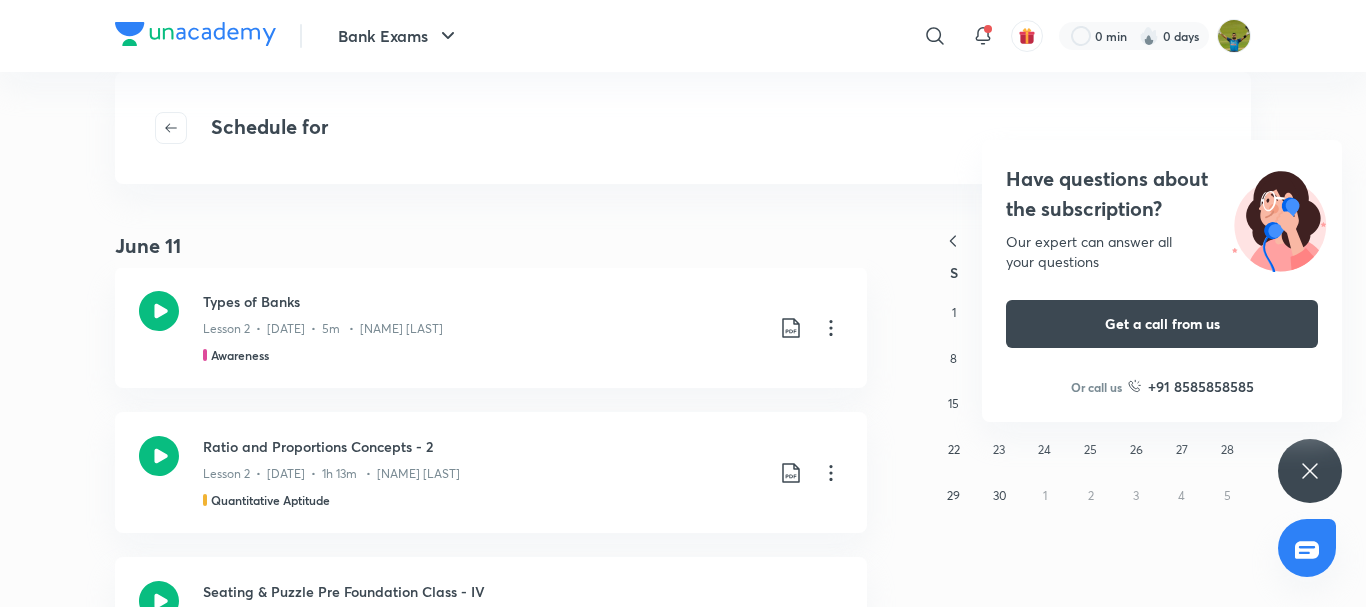 scroll, scrollTop: 0, scrollLeft: 0, axis: both 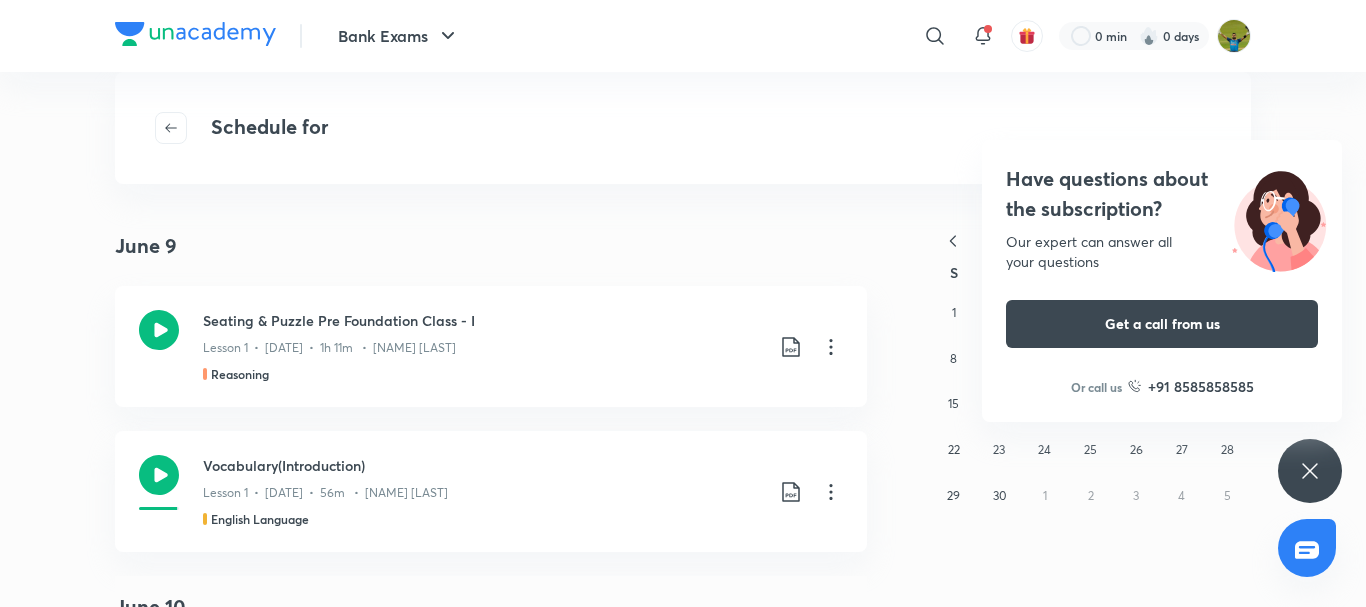 click 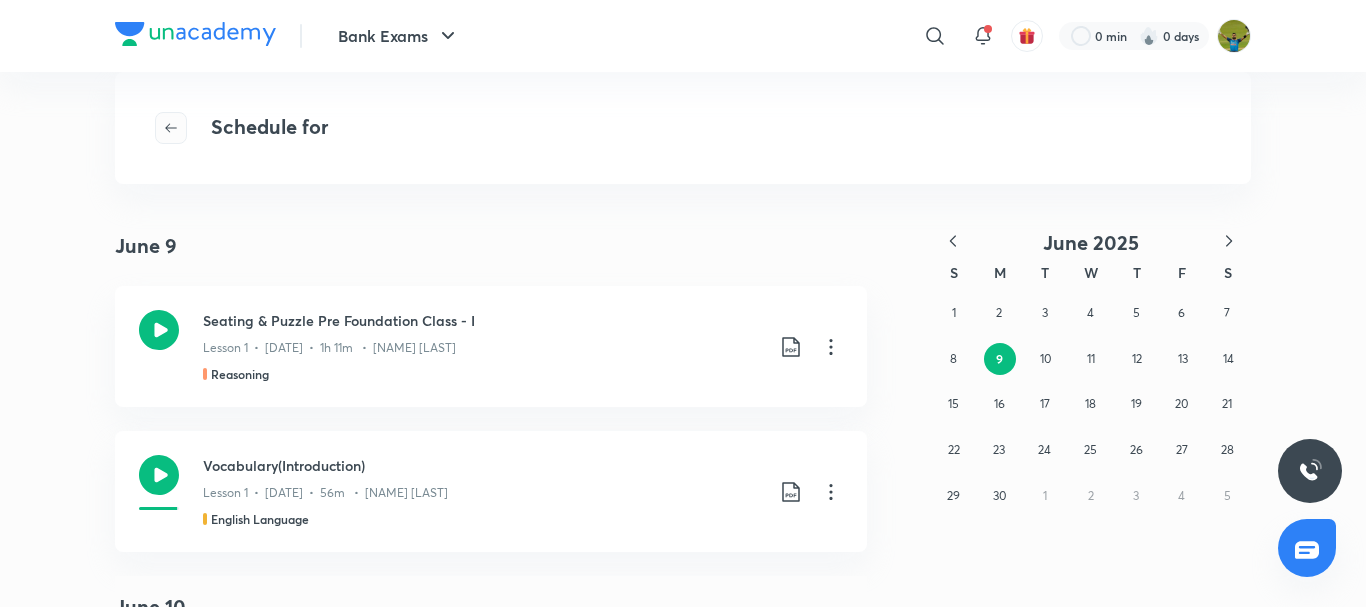 click 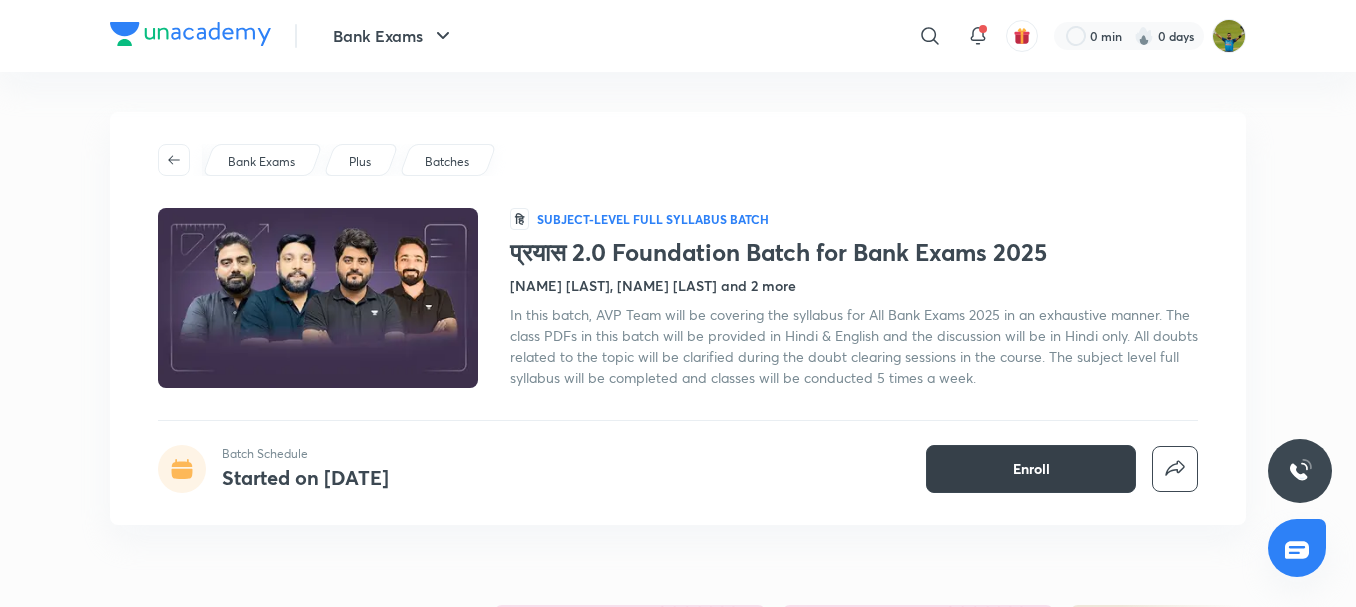 click on "Enroll" at bounding box center [1031, 469] 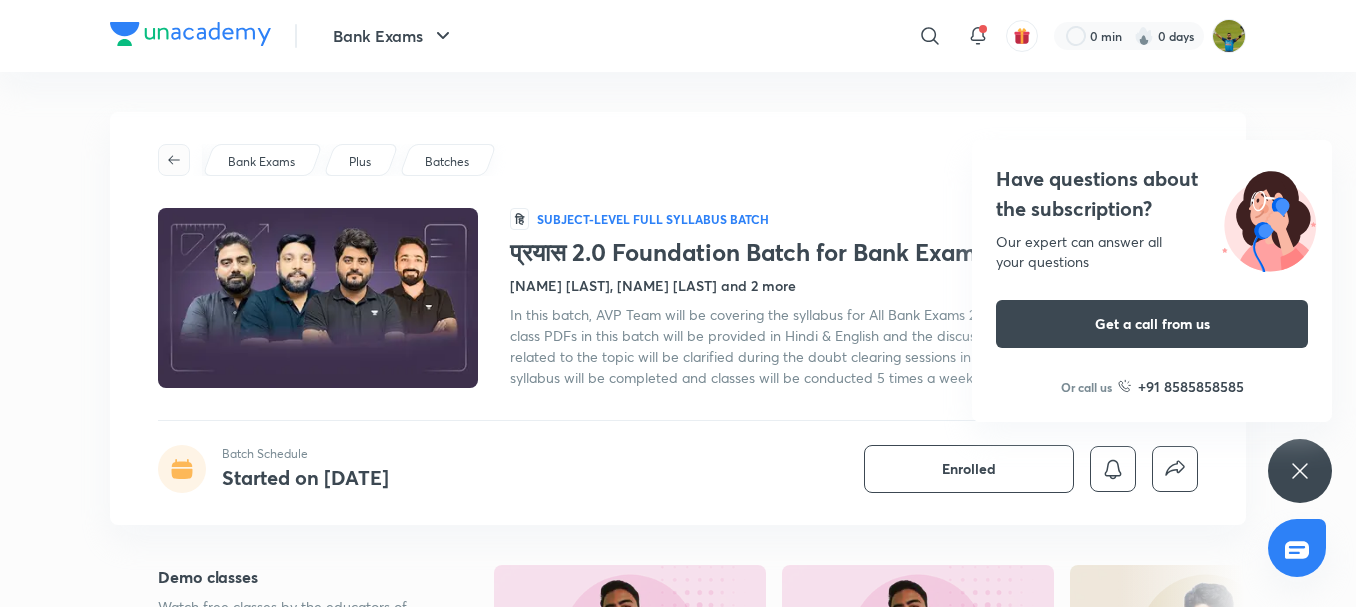 click at bounding box center [174, 160] 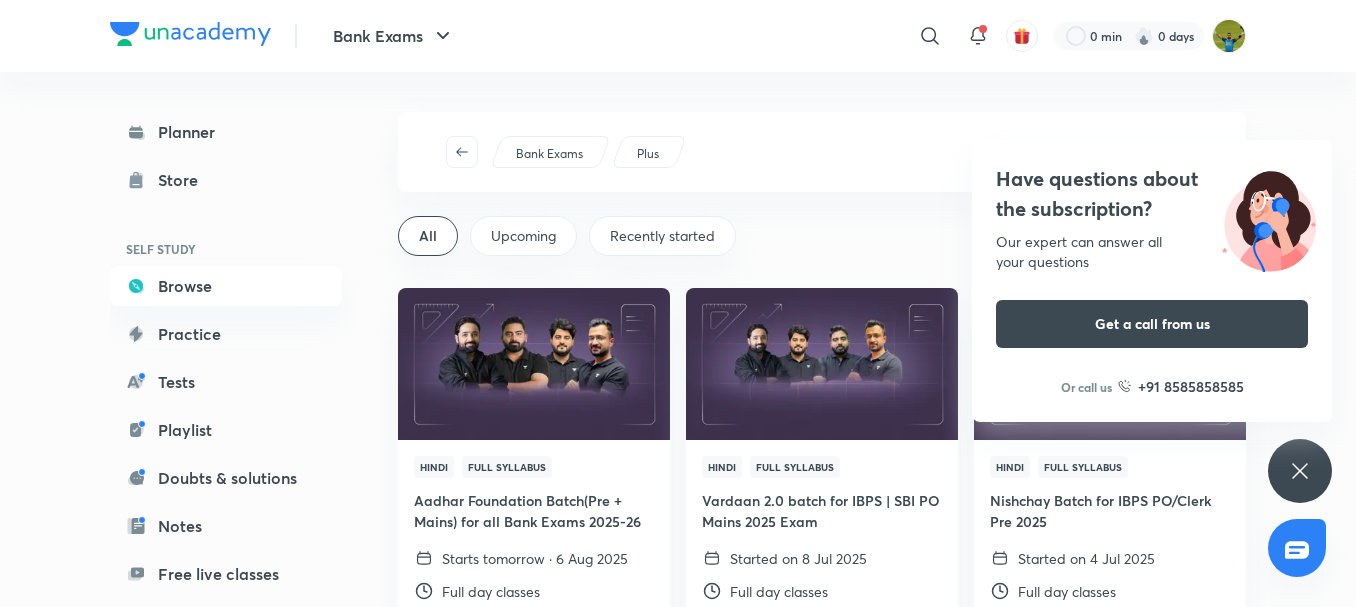 click 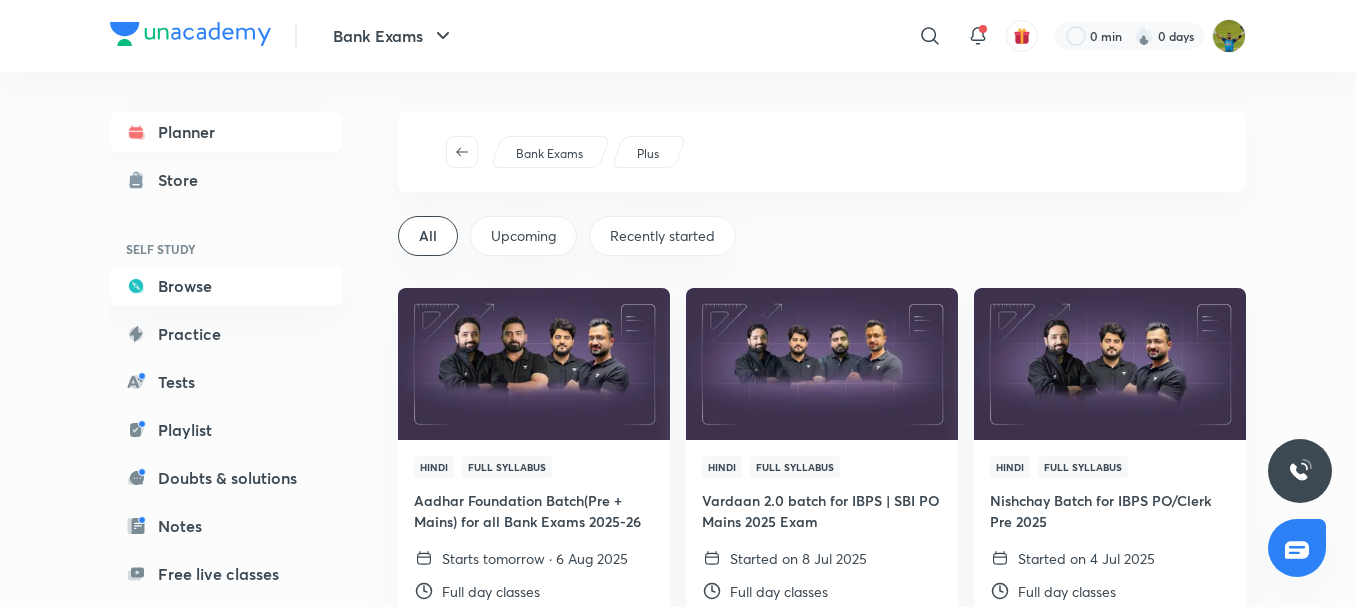 click on "Planner" at bounding box center (226, 132) 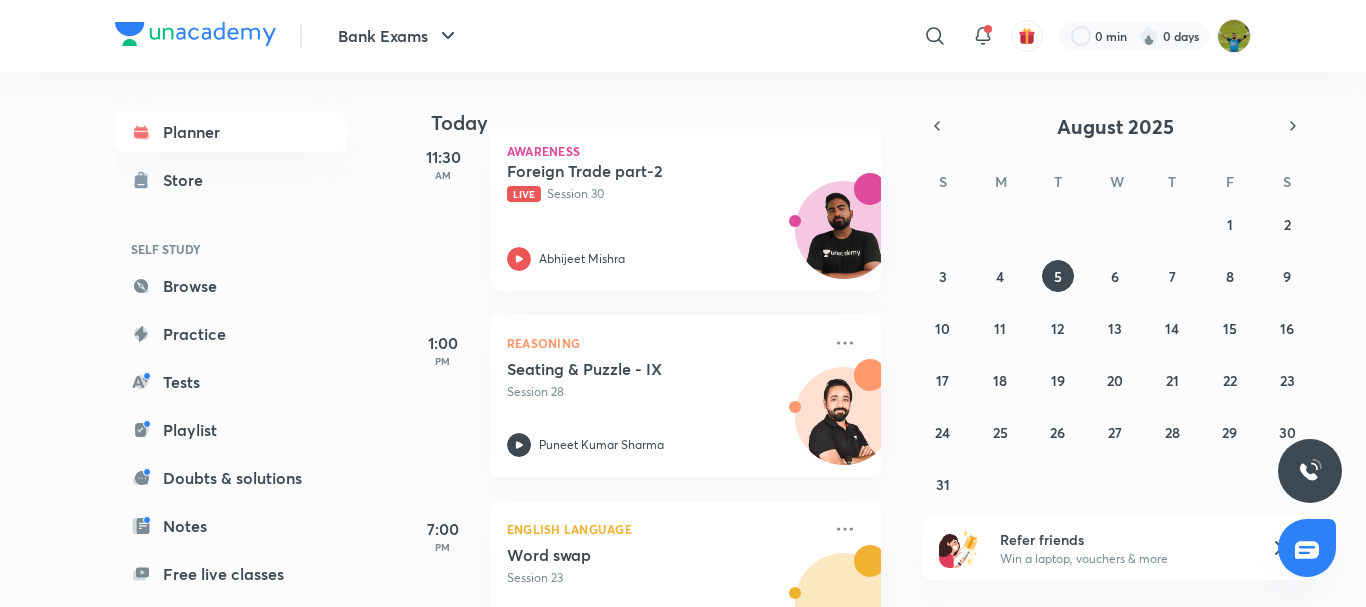 scroll, scrollTop: 349, scrollLeft: 0, axis: vertical 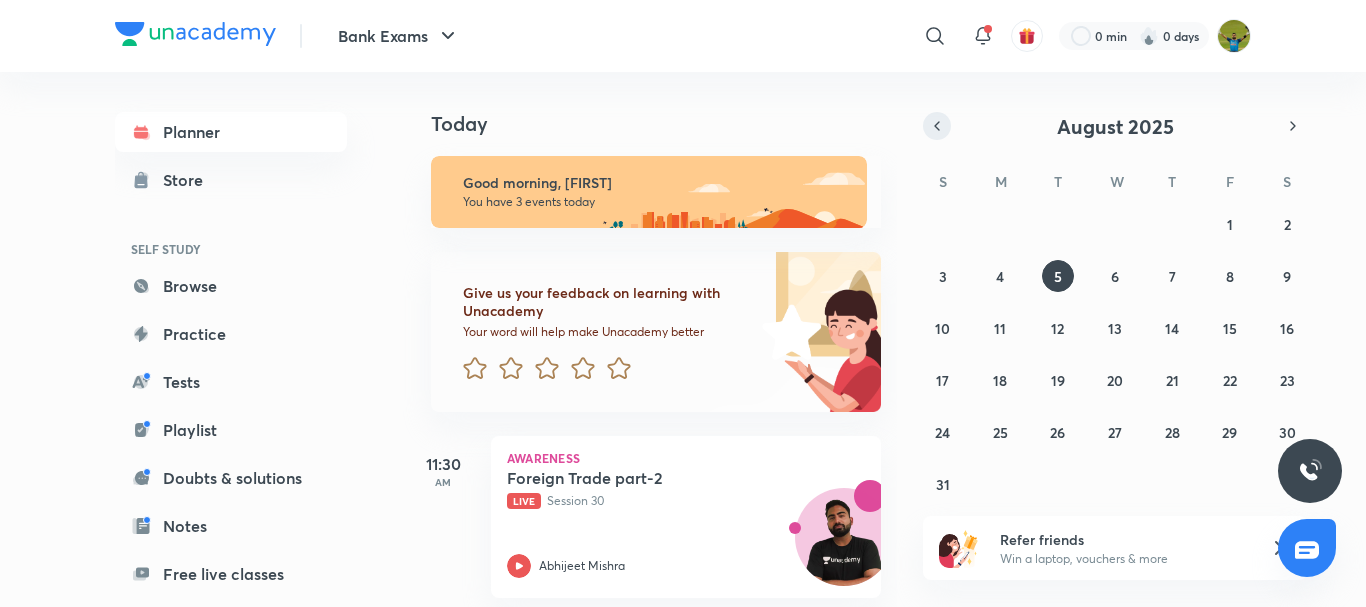 click 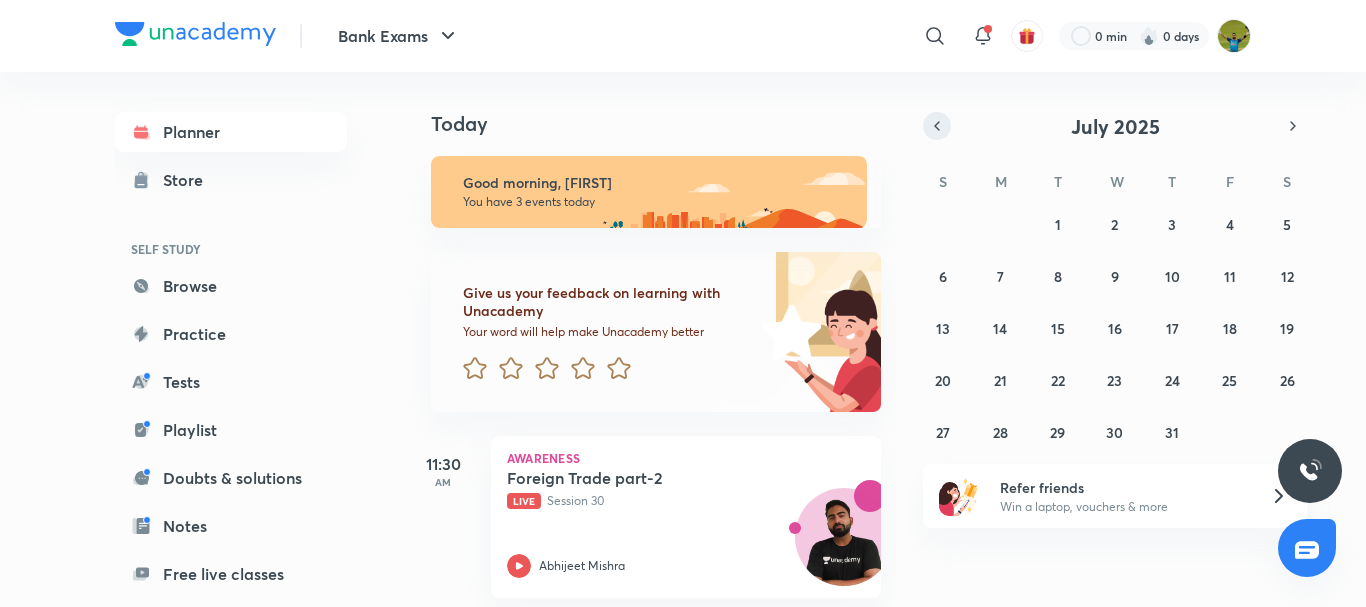 click 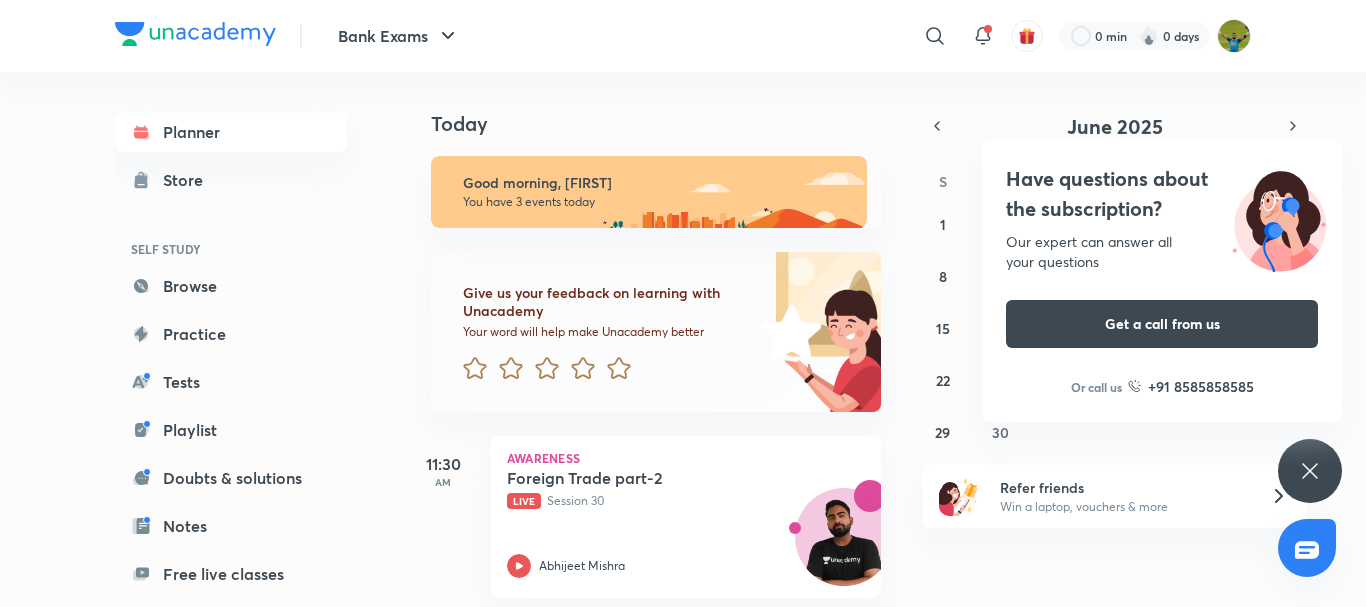 click on "Have questions about the subscription? Our expert can answer all your questions Get a call from us Or call us +91 8585858585" at bounding box center (1310, 471) 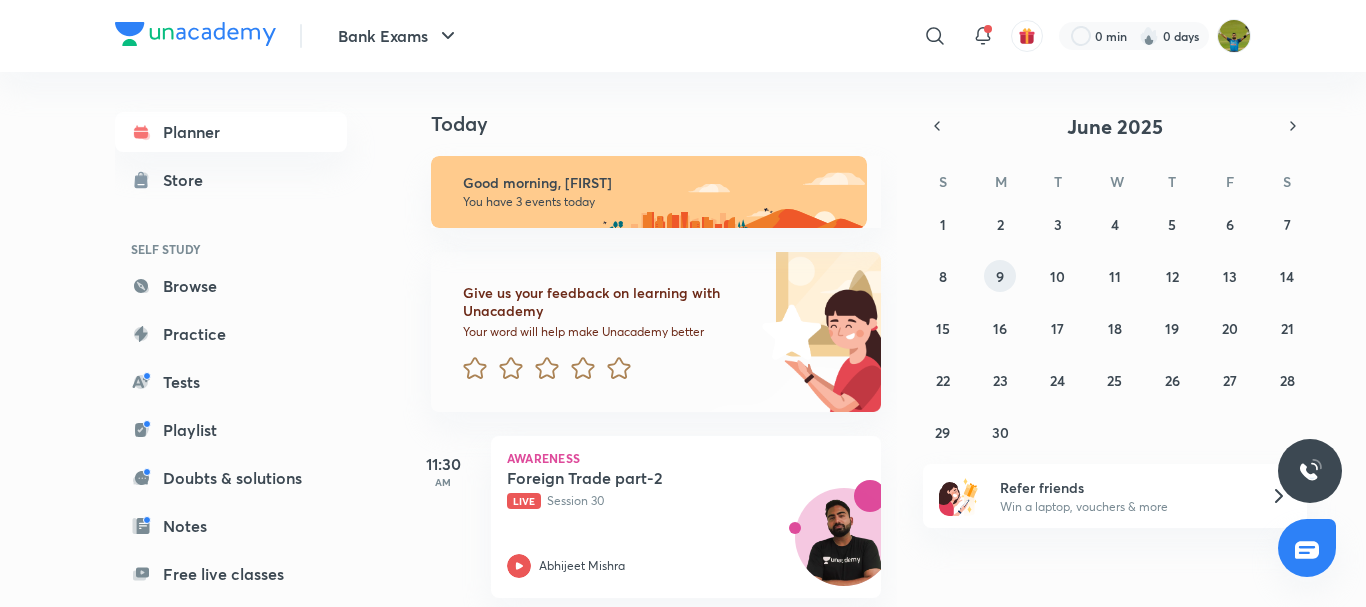 click on "9" at bounding box center [1000, 276] 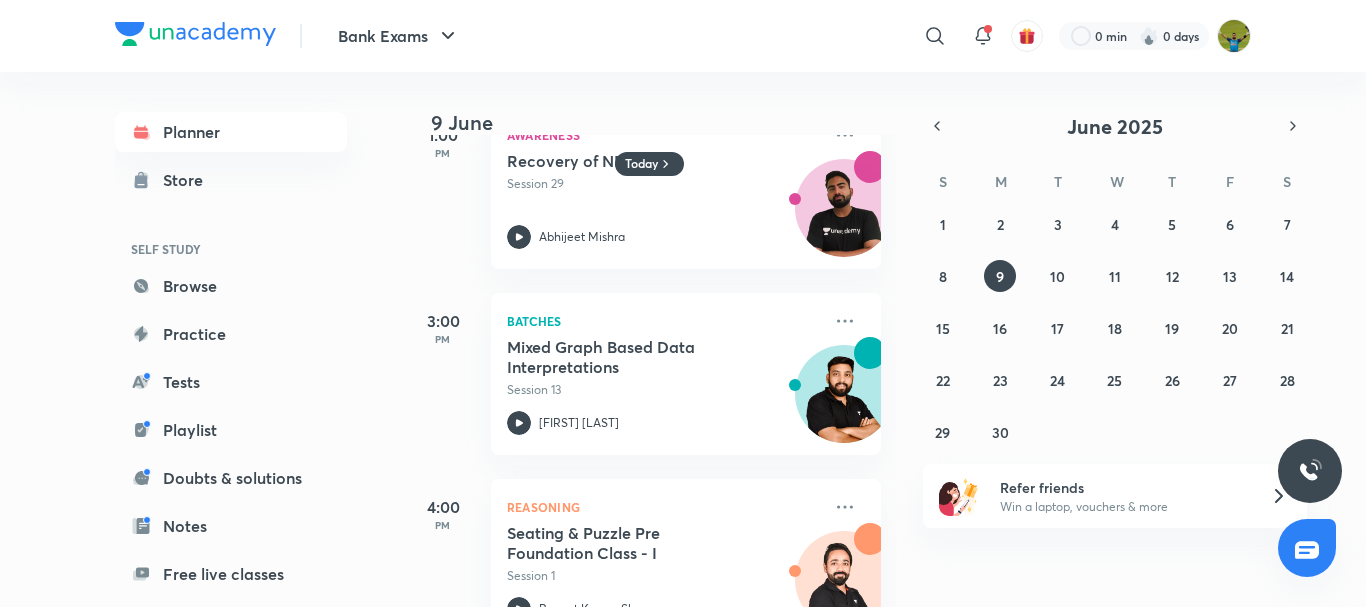 scroll, scrollTop: 432, scrollLeft: 0, axis: vertical 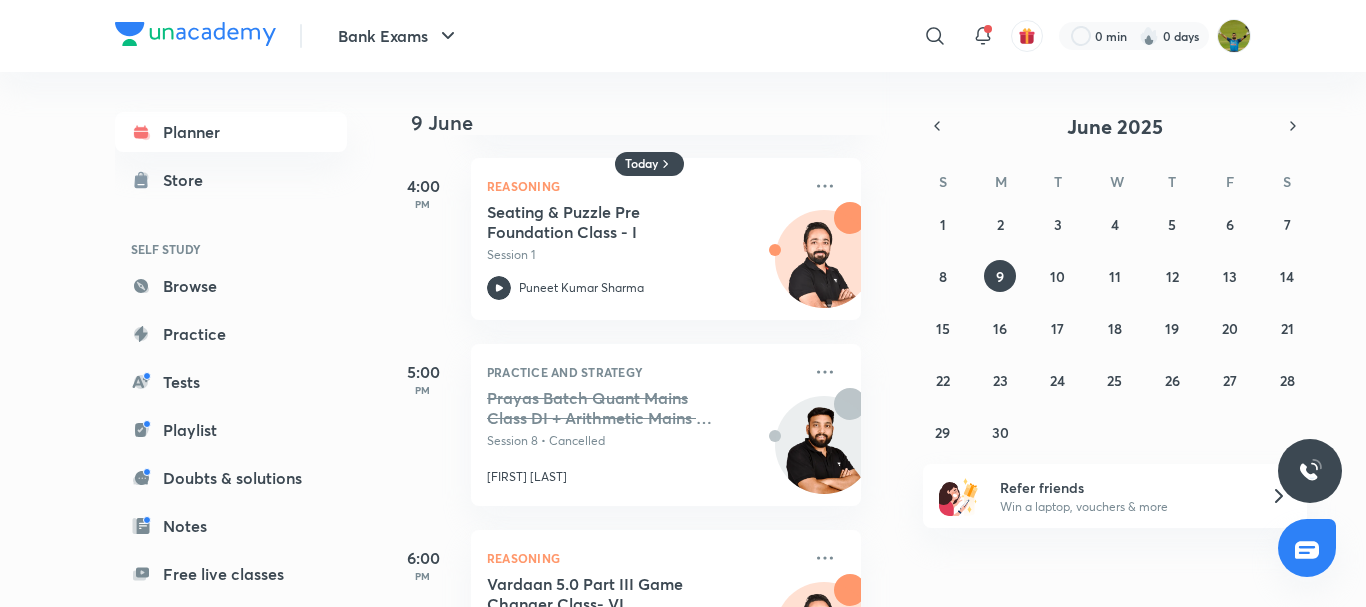 drag, startPoint x: 870, startPoint y: 404, endPoint x: 867, endPoint y: 444, distance: 40.112343 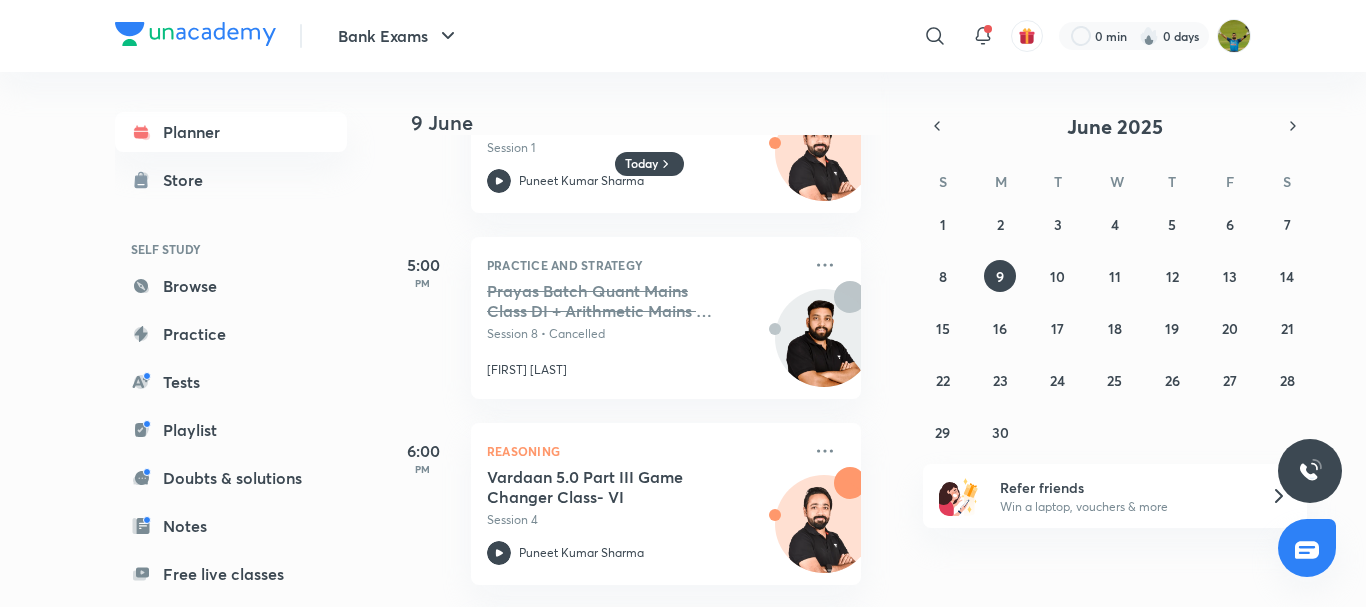 scroll, scrollTop: 1048, scrollLeft: 20, axis: both 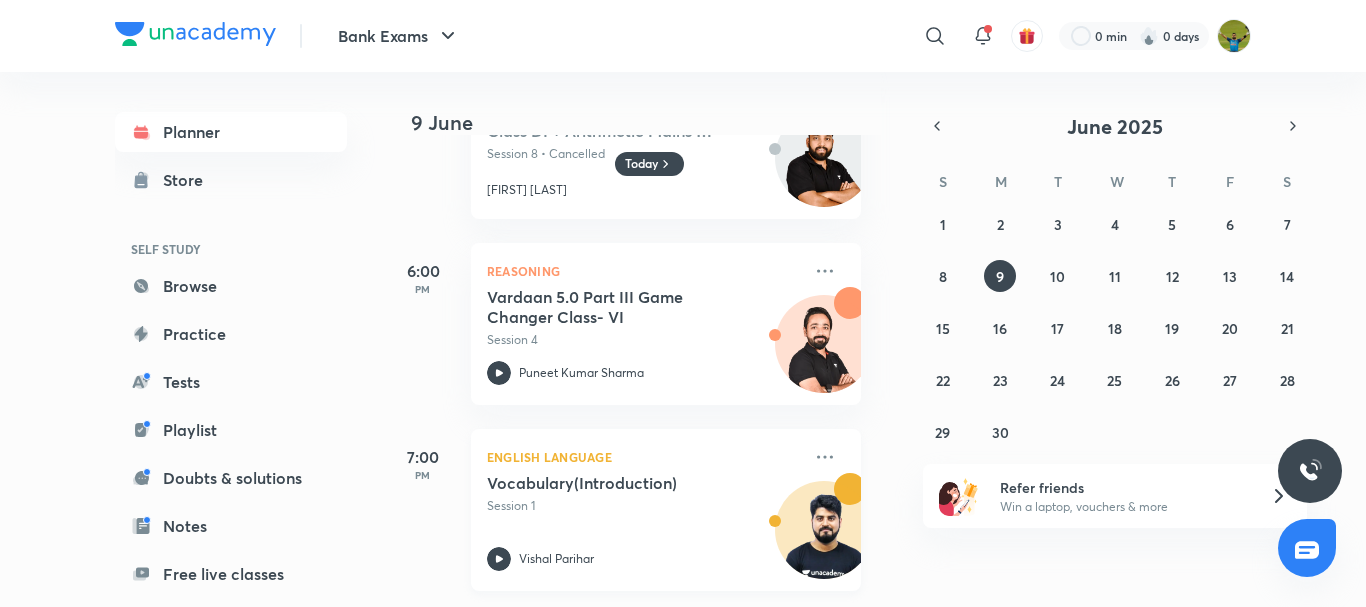 click on "Vocabulary(Introduction) Session 1 [FIRST] [LAST]" at bounding box center (644, 522) 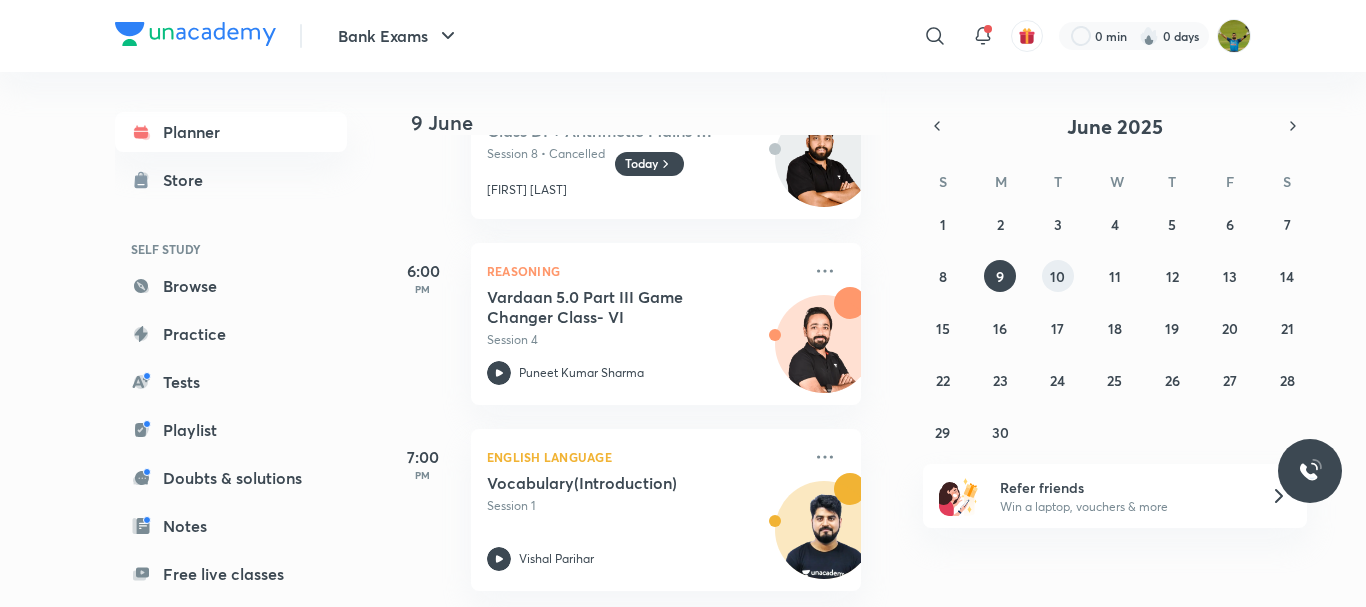 click on "10" at bounding box center (1057, 276) 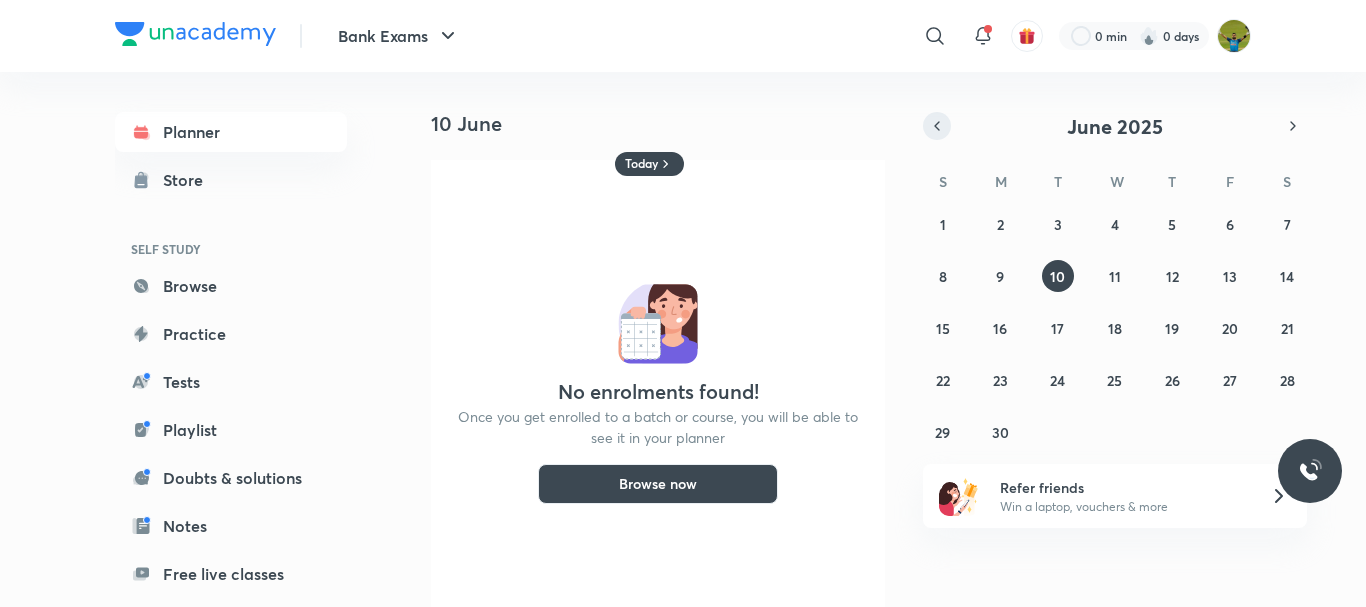 click 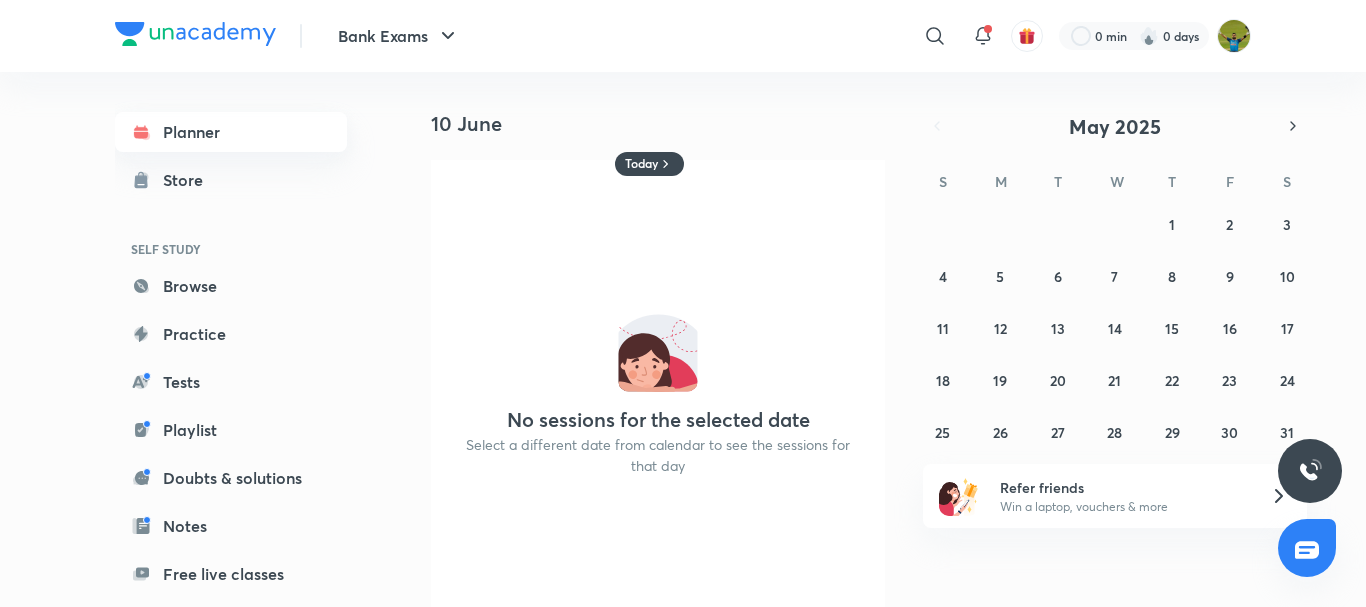 click on "Planner" at bounding box center [231, 132] 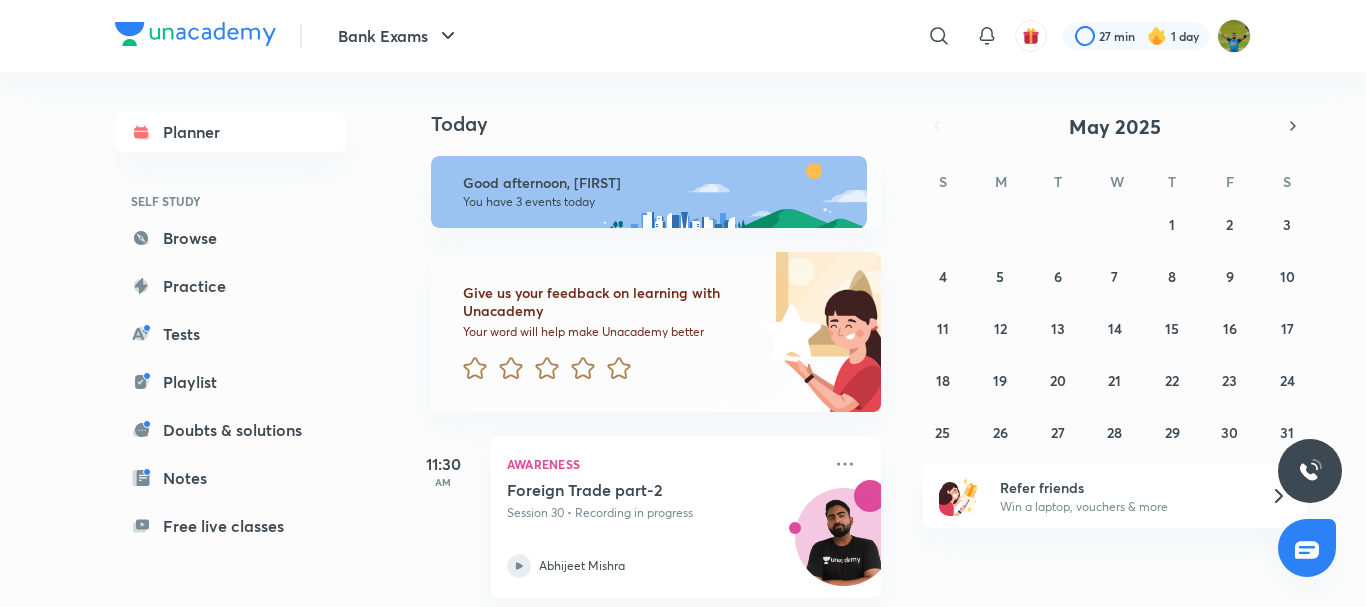 scroll, scrollTop: 0, scrollLeft: 0, axis: both 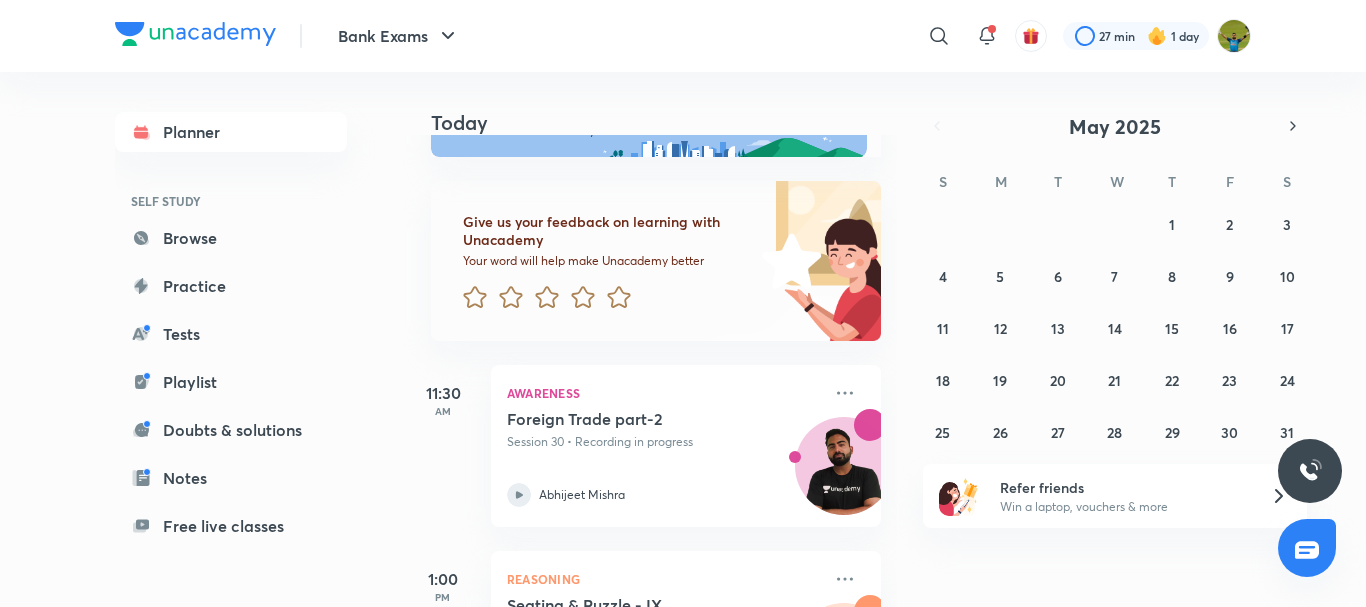 click on "Planner SELF STUDY Browse Practice Tests Playlist Doubts & solutions Notes Free live classes ME Enrollments Saved" at bounding box center (231, 406) 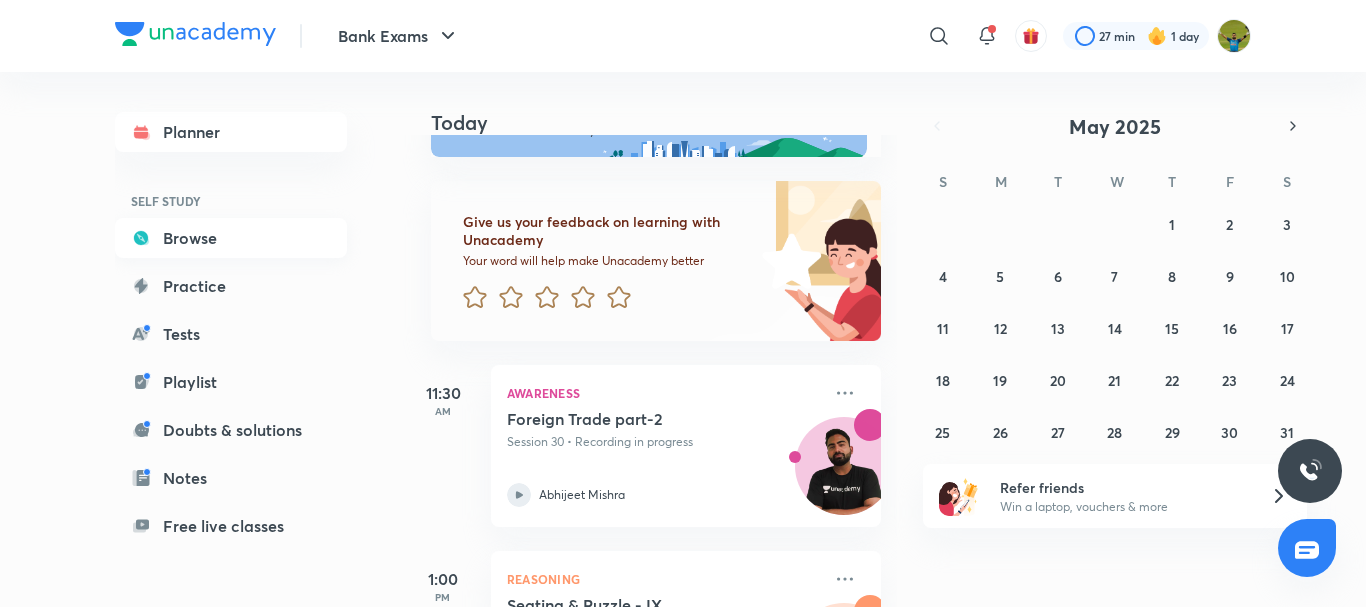 click on "Browse" at bounding box center [231, 238] 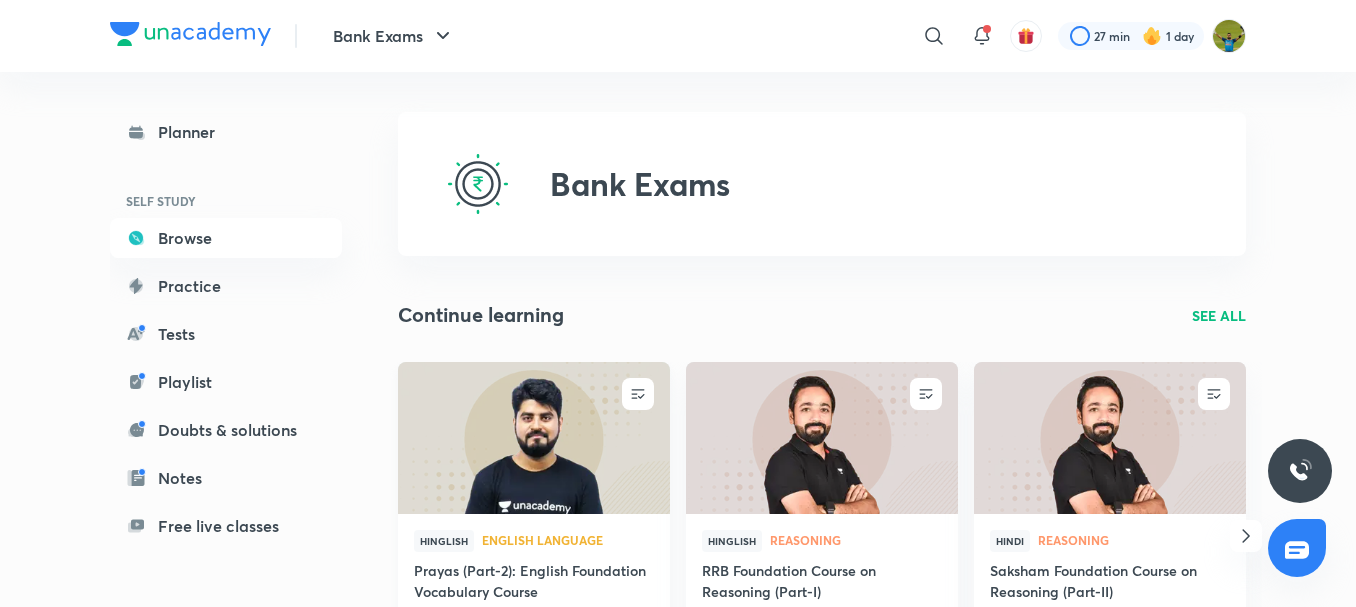 click at bounding box center [533, 437] 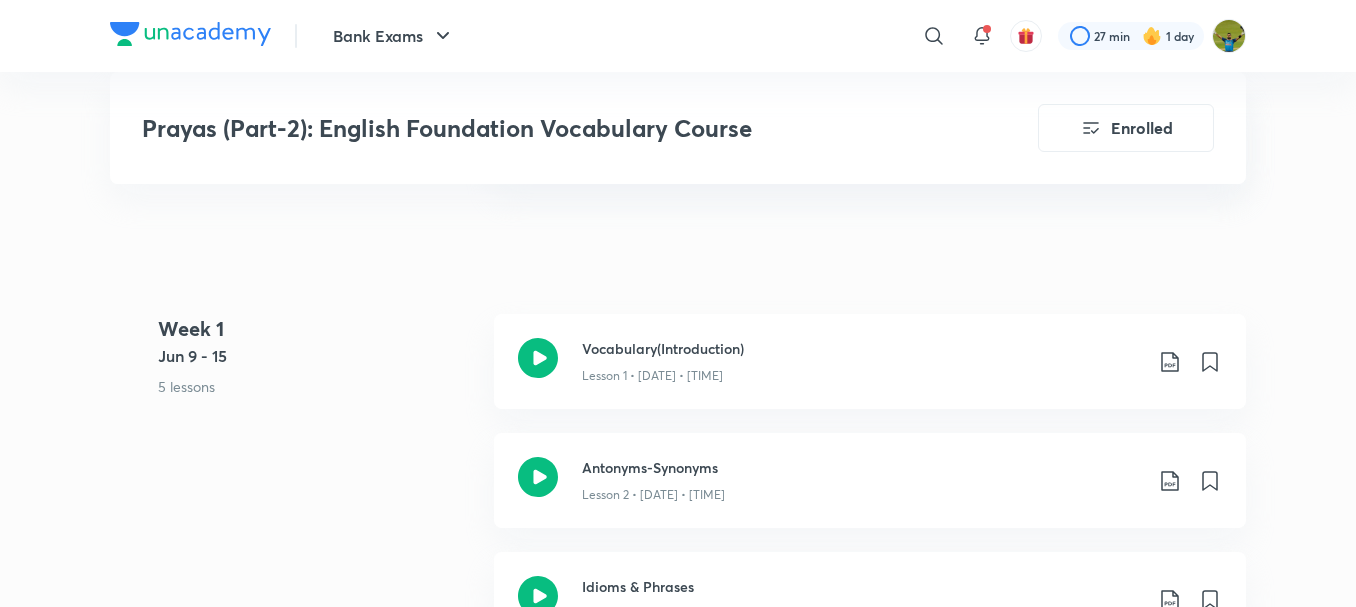 scroll, scrollTop: 1120, scrollLeft: 0, axis: vertical 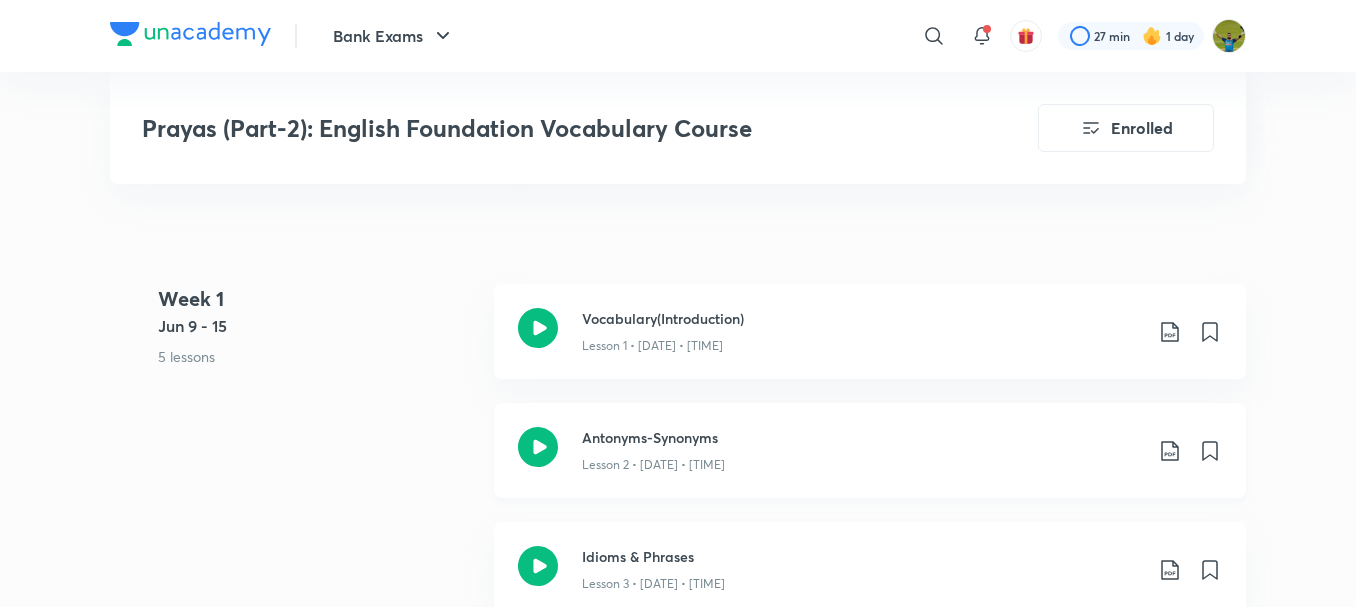 click on "Antonyms-Synonyms Lesson 2  •  Jun 10  •  59m" at bounding box center [870, 450] 